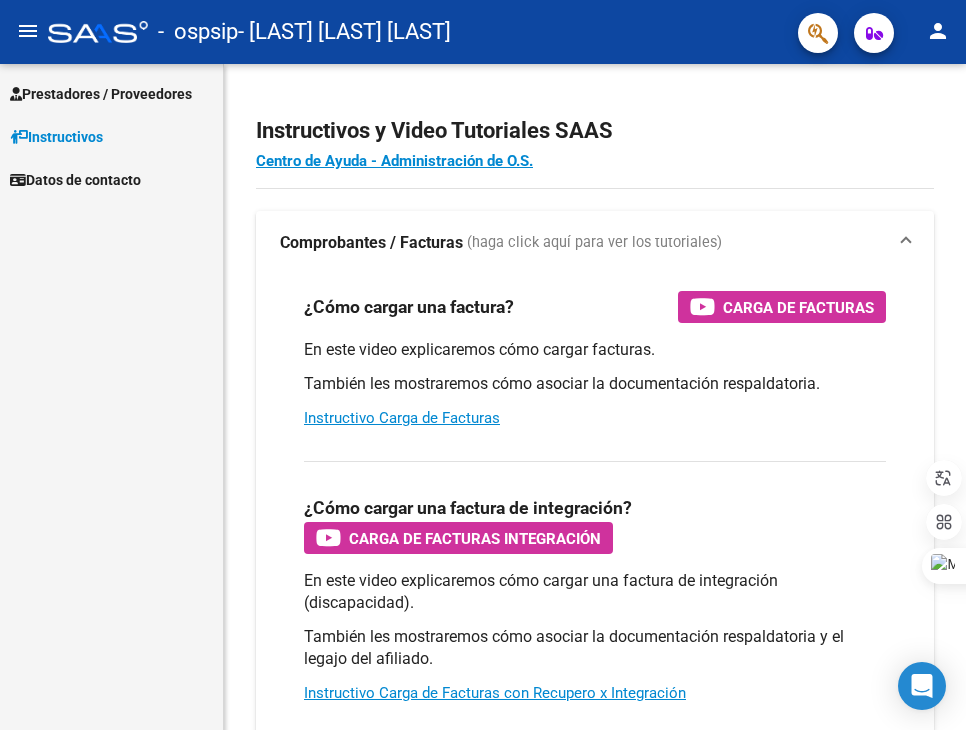 scroll, scrollTop: 0, scrollLeft: 0, axis: both 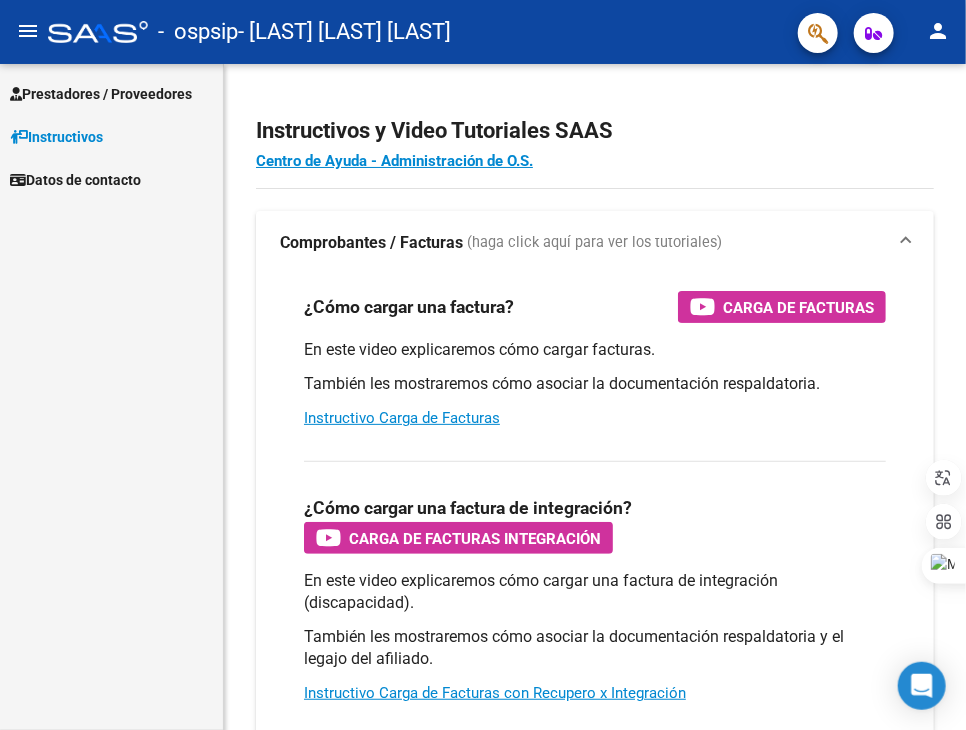 click on "Prestadores / Proveedores" at bounding box center [101, 94] 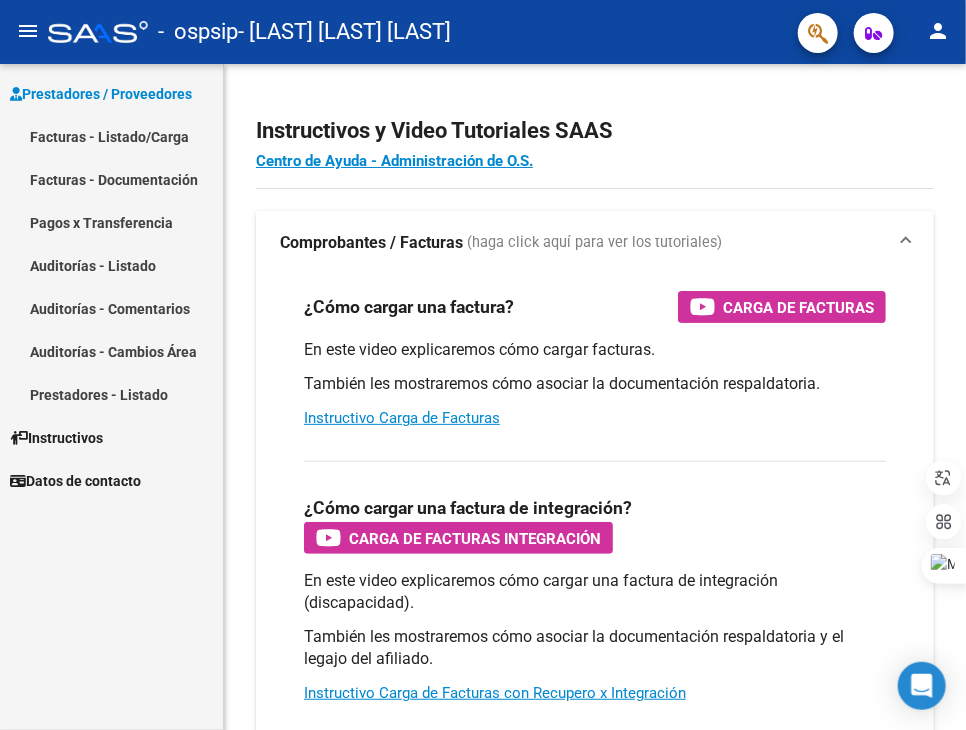 click on "Facturas - Listado/Carga" at bounding box center (111, 136) 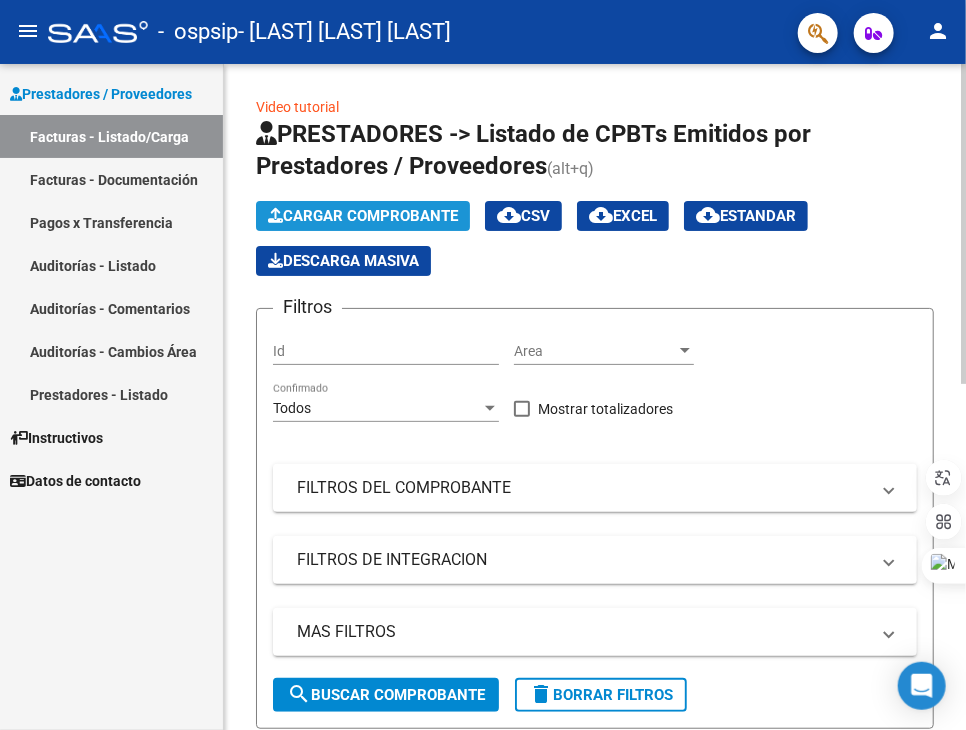 click on "Cargar Comprobante" 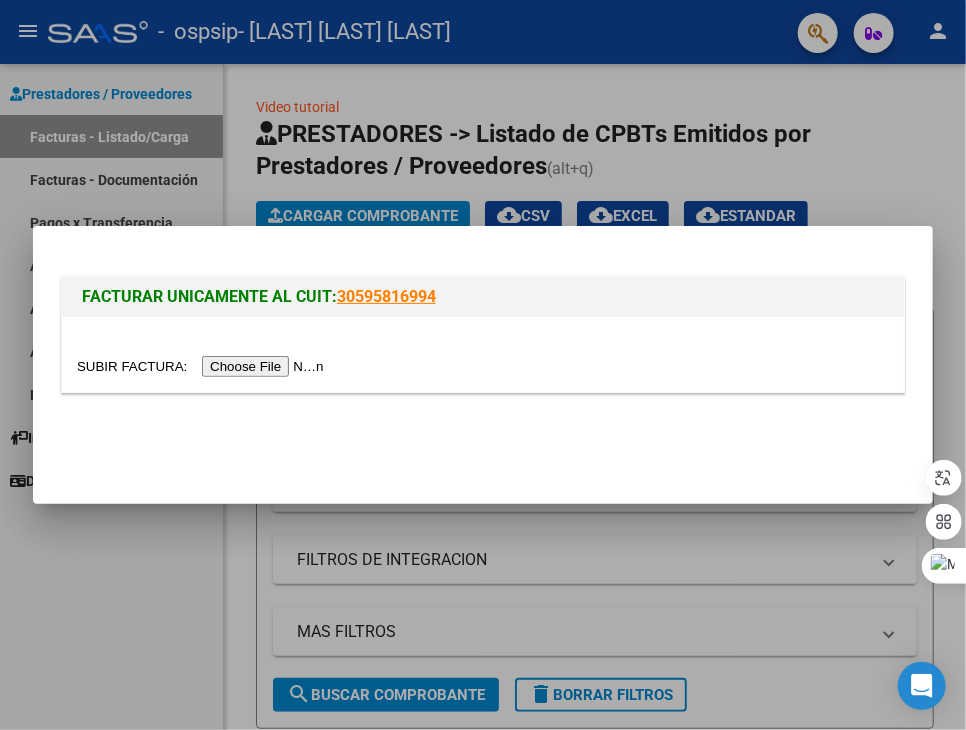 click at bounding box center (203, 366) 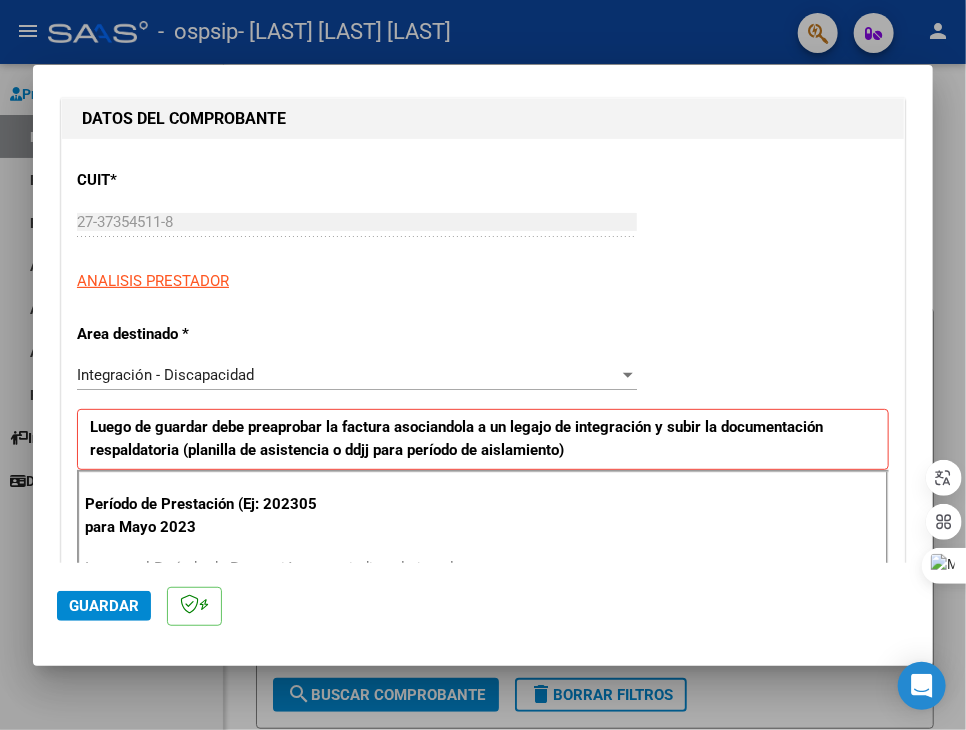 scroll, scrollTop: 300, scrollLeft: 0, axis: vertical 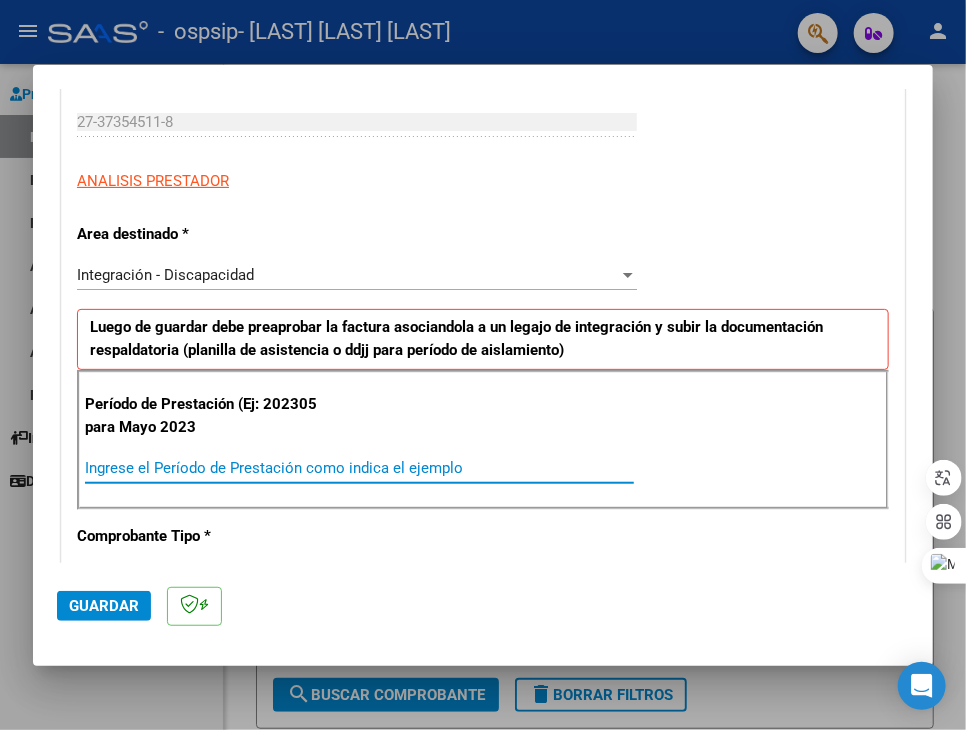click on "Ingrese el Período de Prestación como indica el ejemplo" at bounding box center (359, 468) 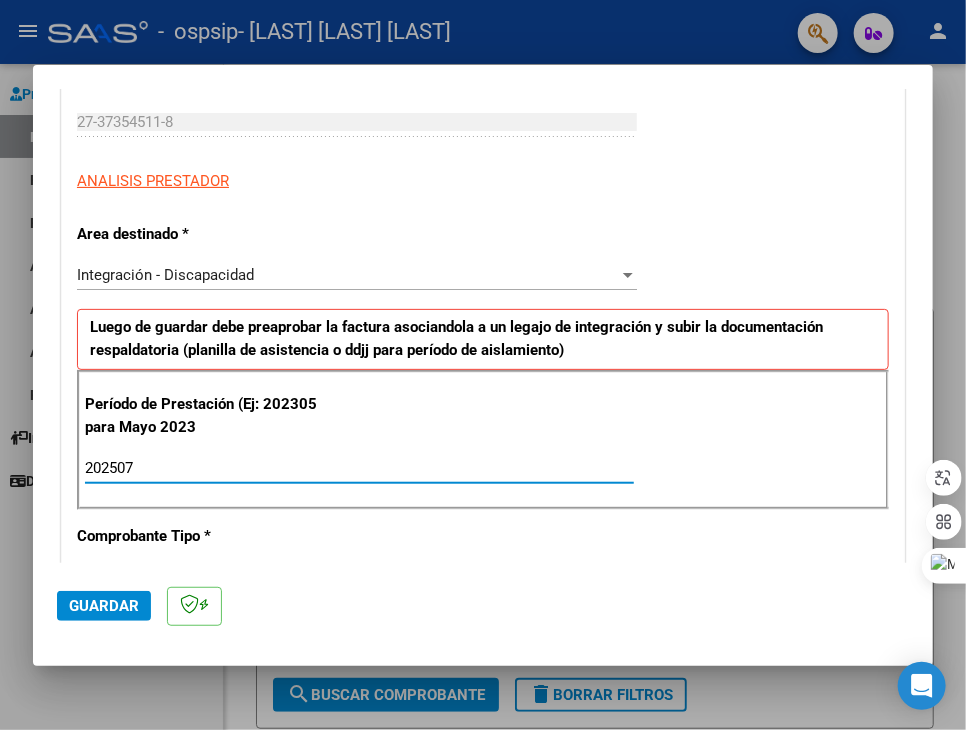 type on "202507" 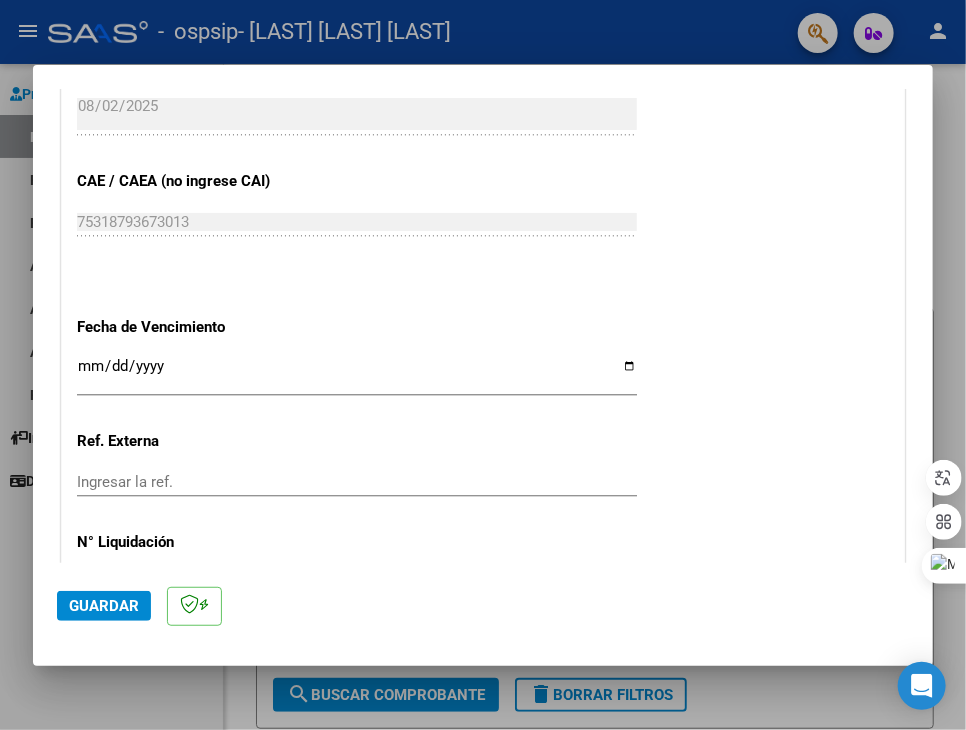 scroll, scrollTop: 1200, scrollLeft: 0, axis: vertical 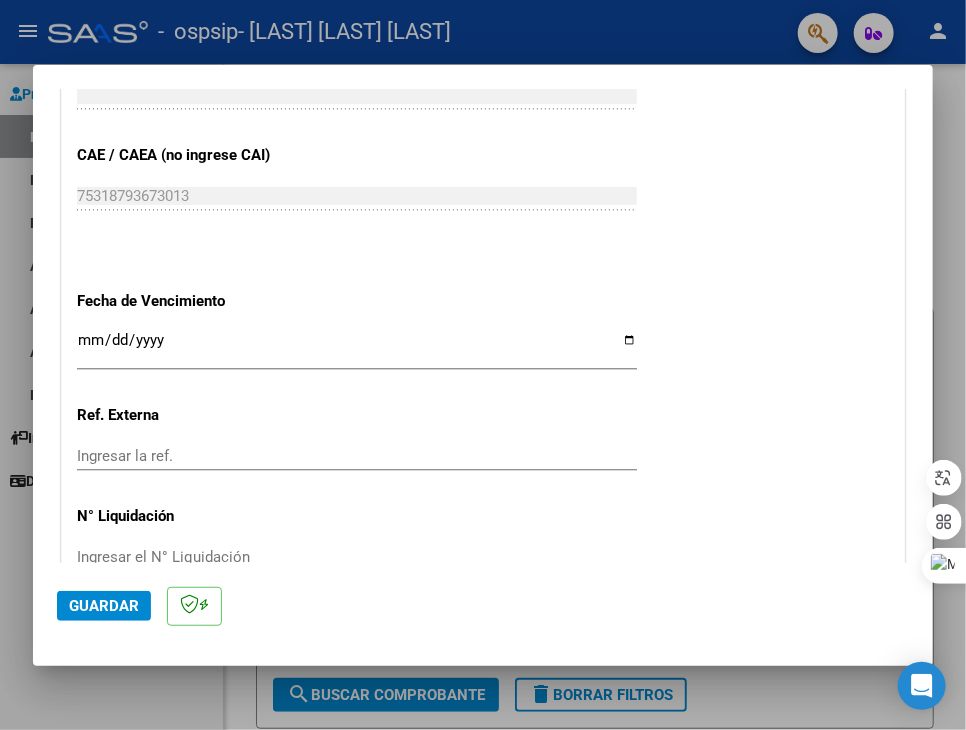 click on "Ingresar la fecha" at bounding box center [357, 348] 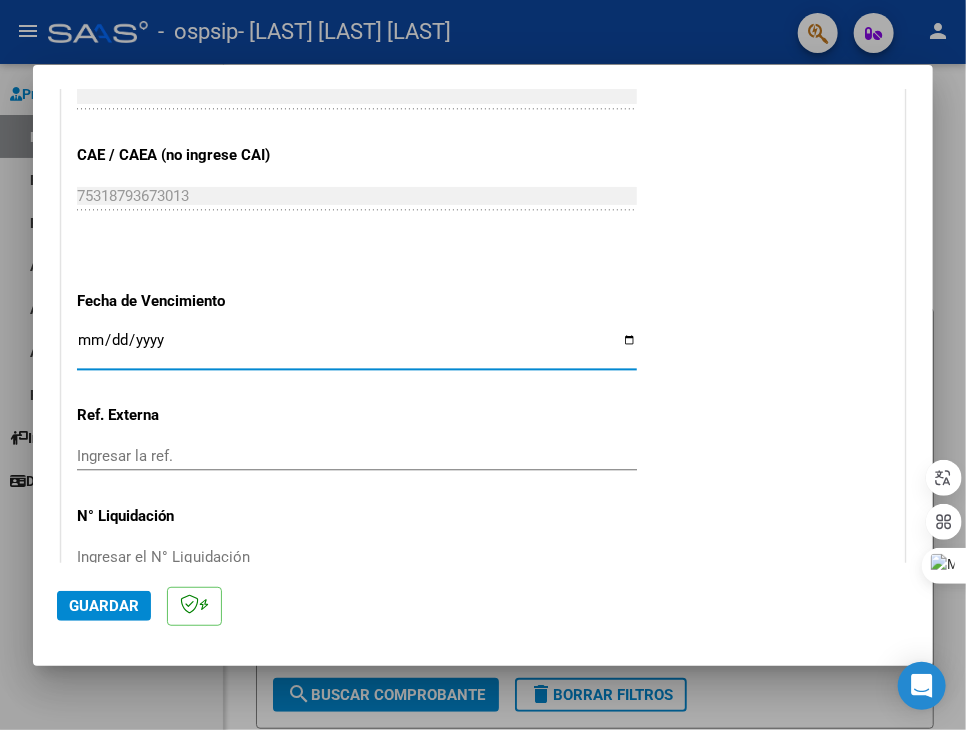 type on "2025-08-12" 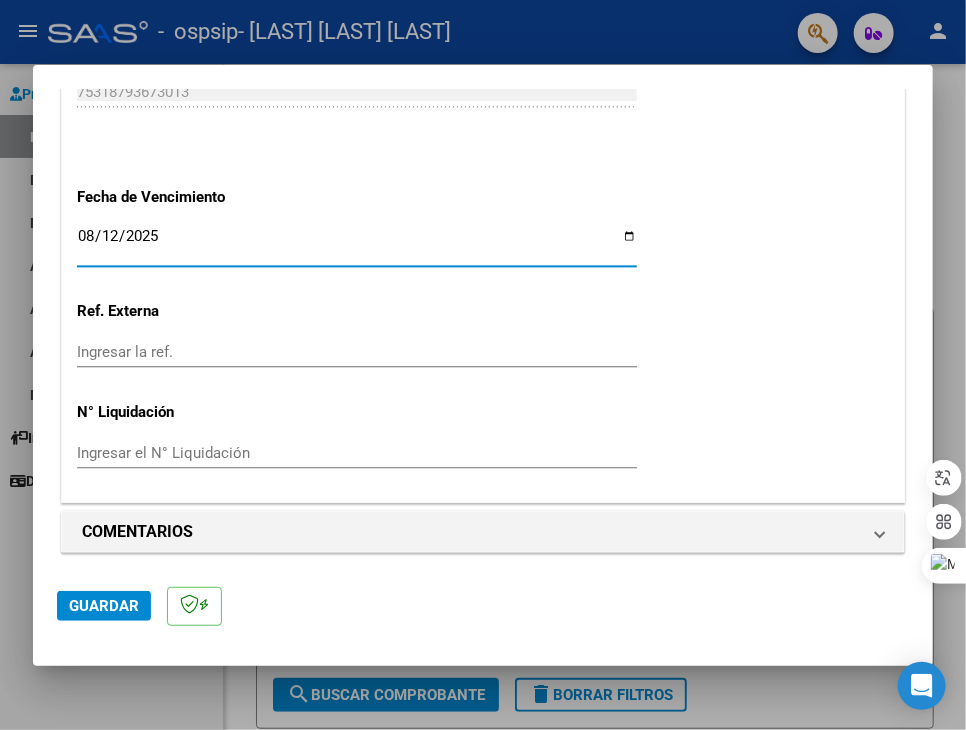 scroll, scrollTop: 1306, scrollLeft: 0, axis: vertical 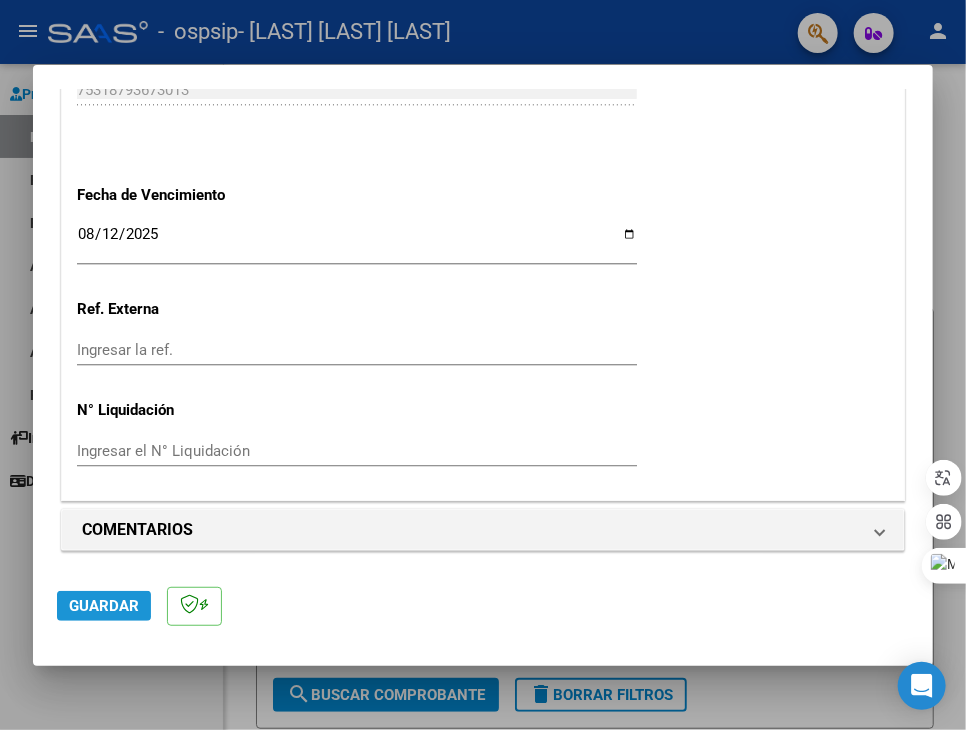 click on "Guardar" 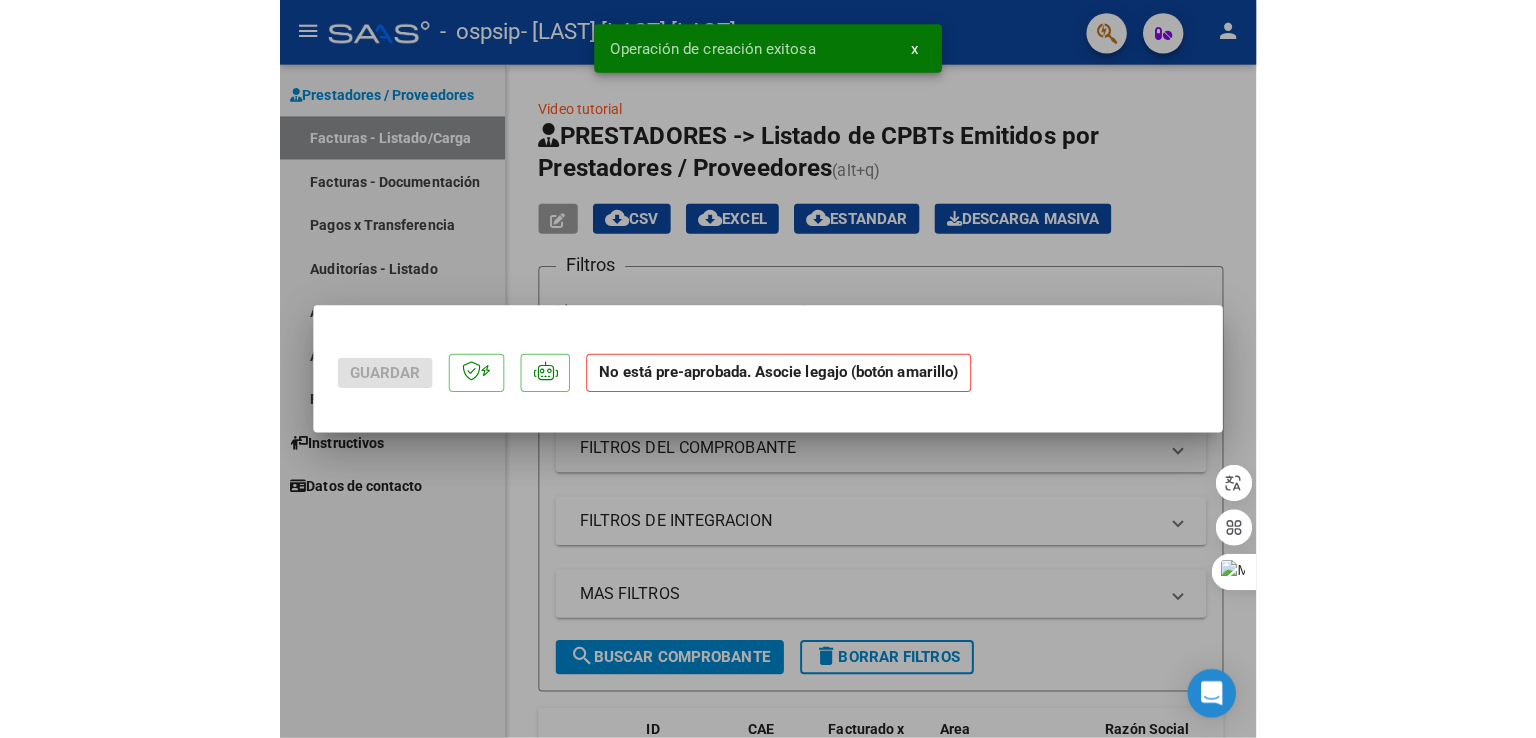 scroll, scrollTop: 0, scrollLeft: 0, axis: both 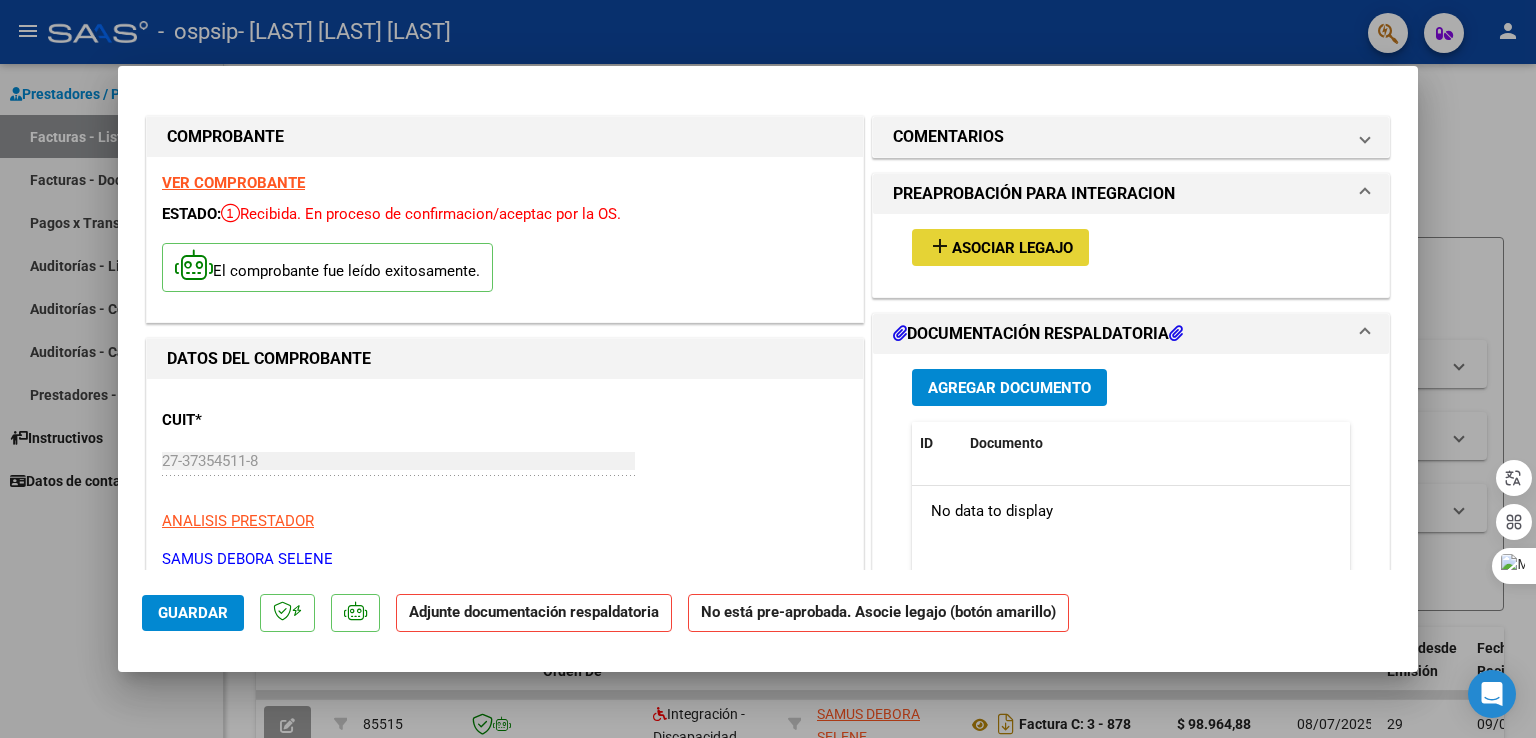click on "add Asociar Legajo" at bounding box center [1000, 247] 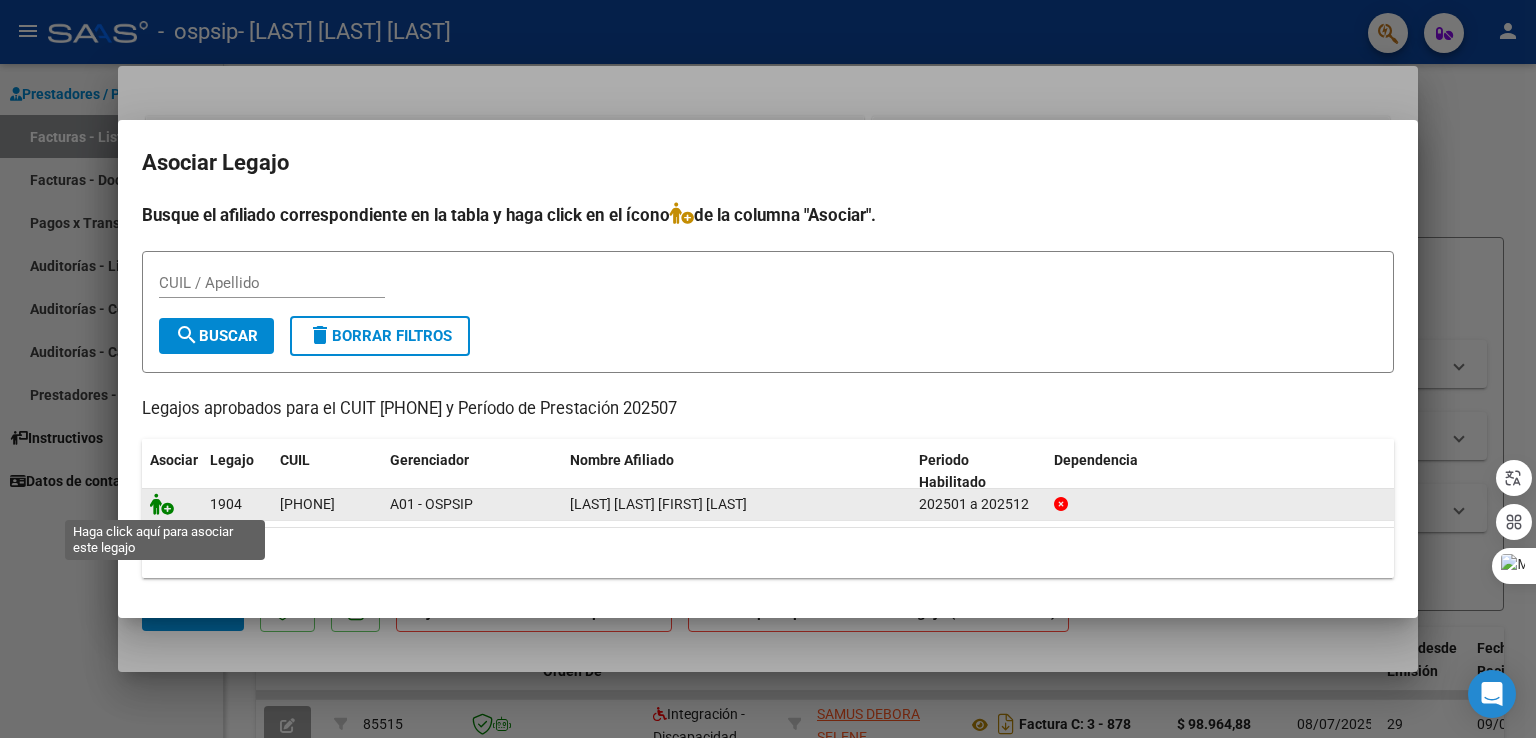 click 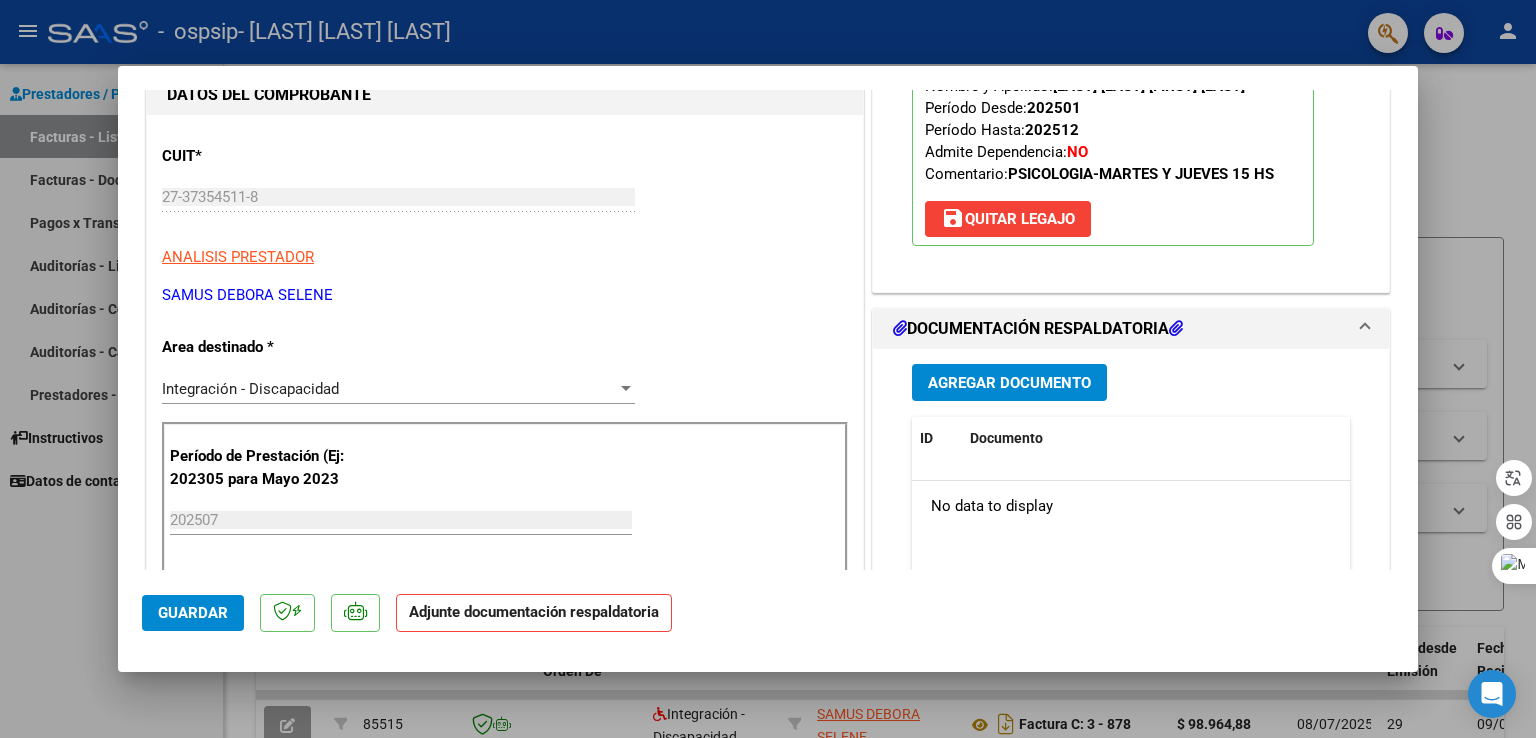 scroll, scrollTop: 300, scrollLeft: 0, axis: vertical 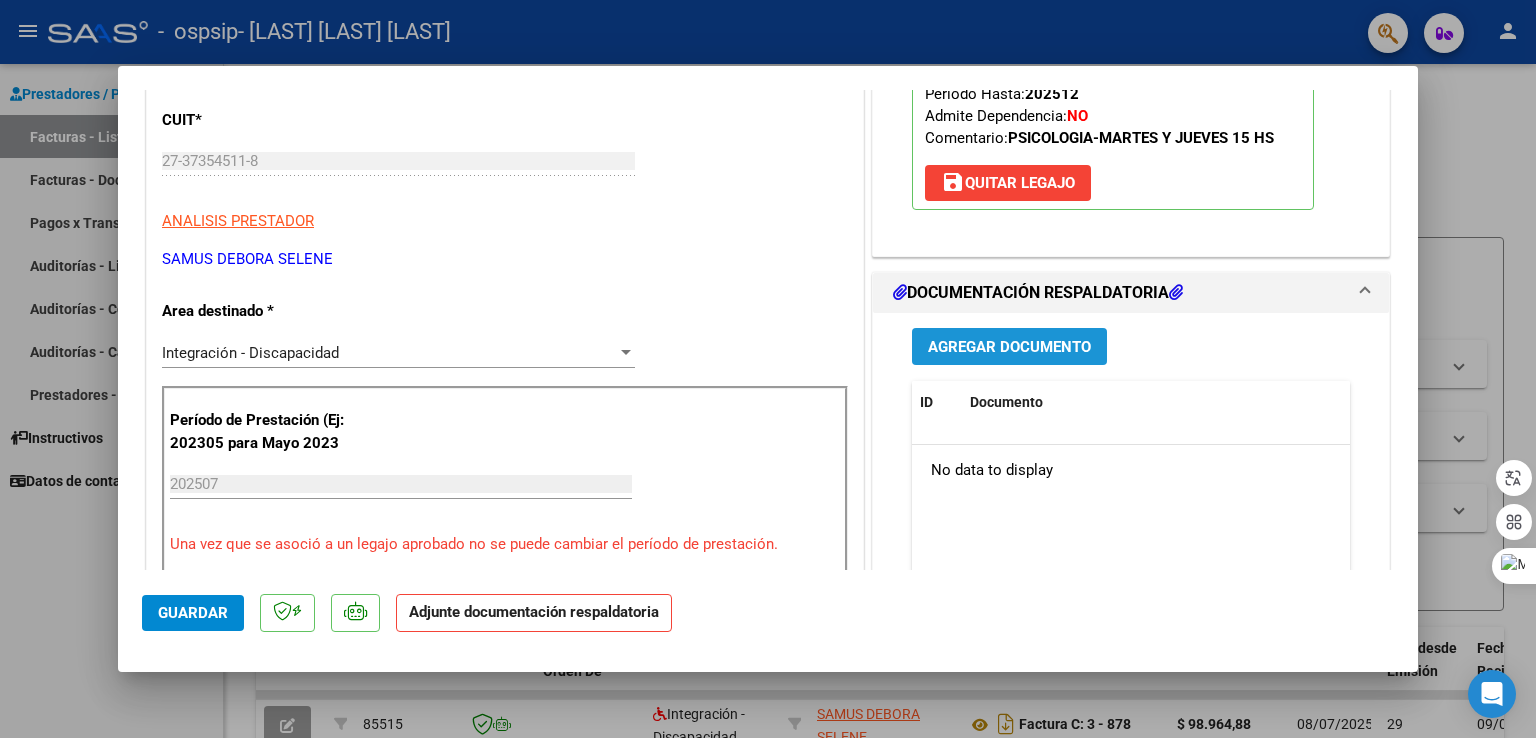 click on "Agregar Documento" at bounding box center [1009, 347] 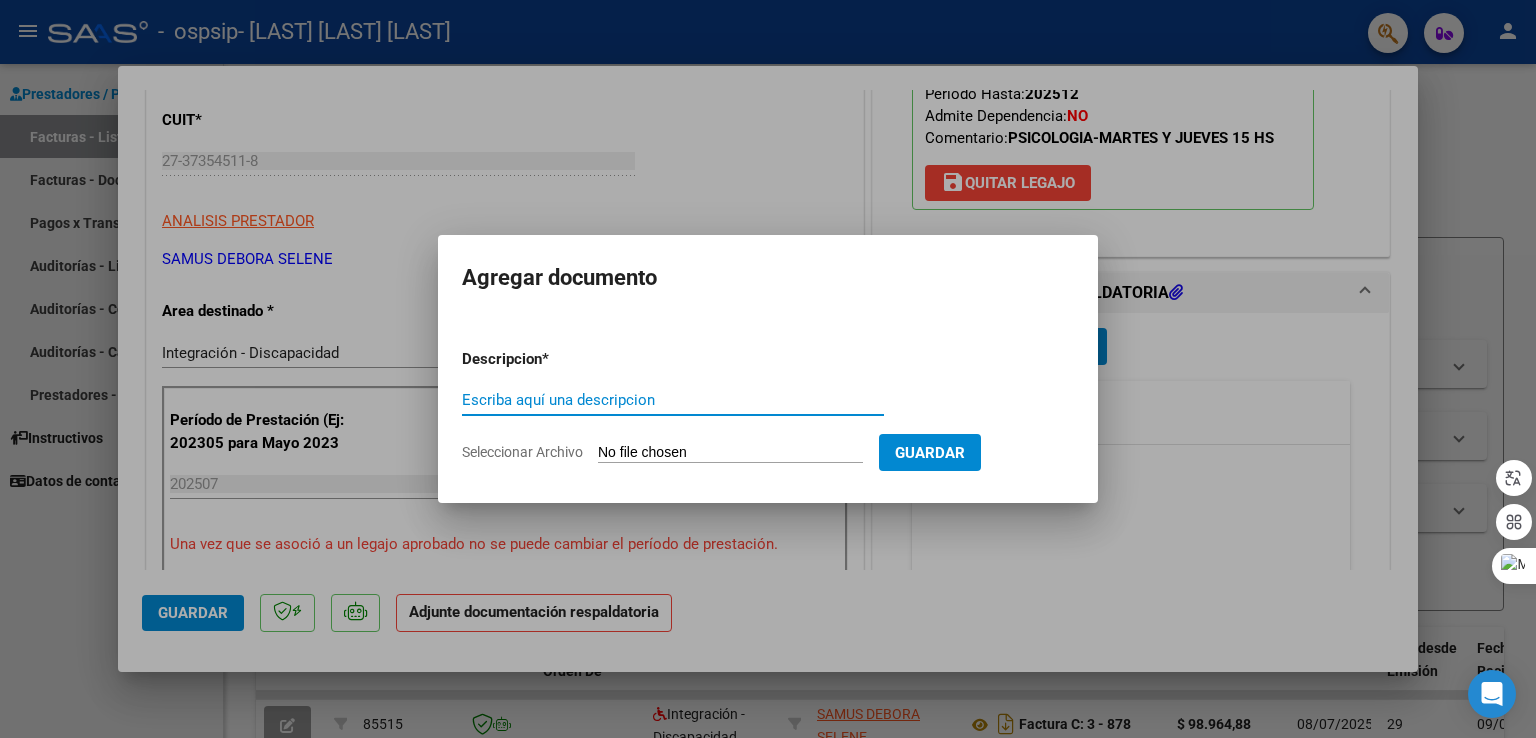 type on "f" 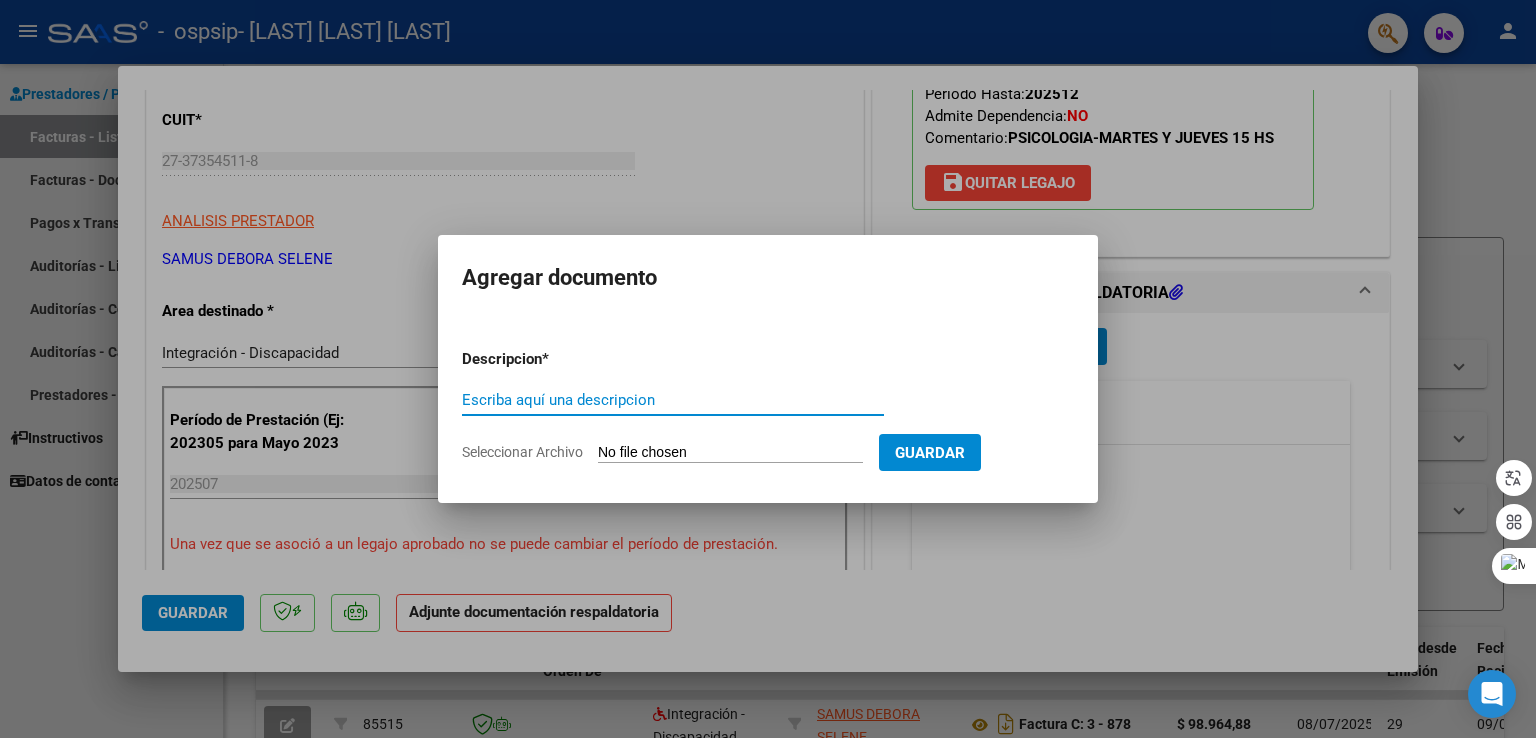 type on "o" 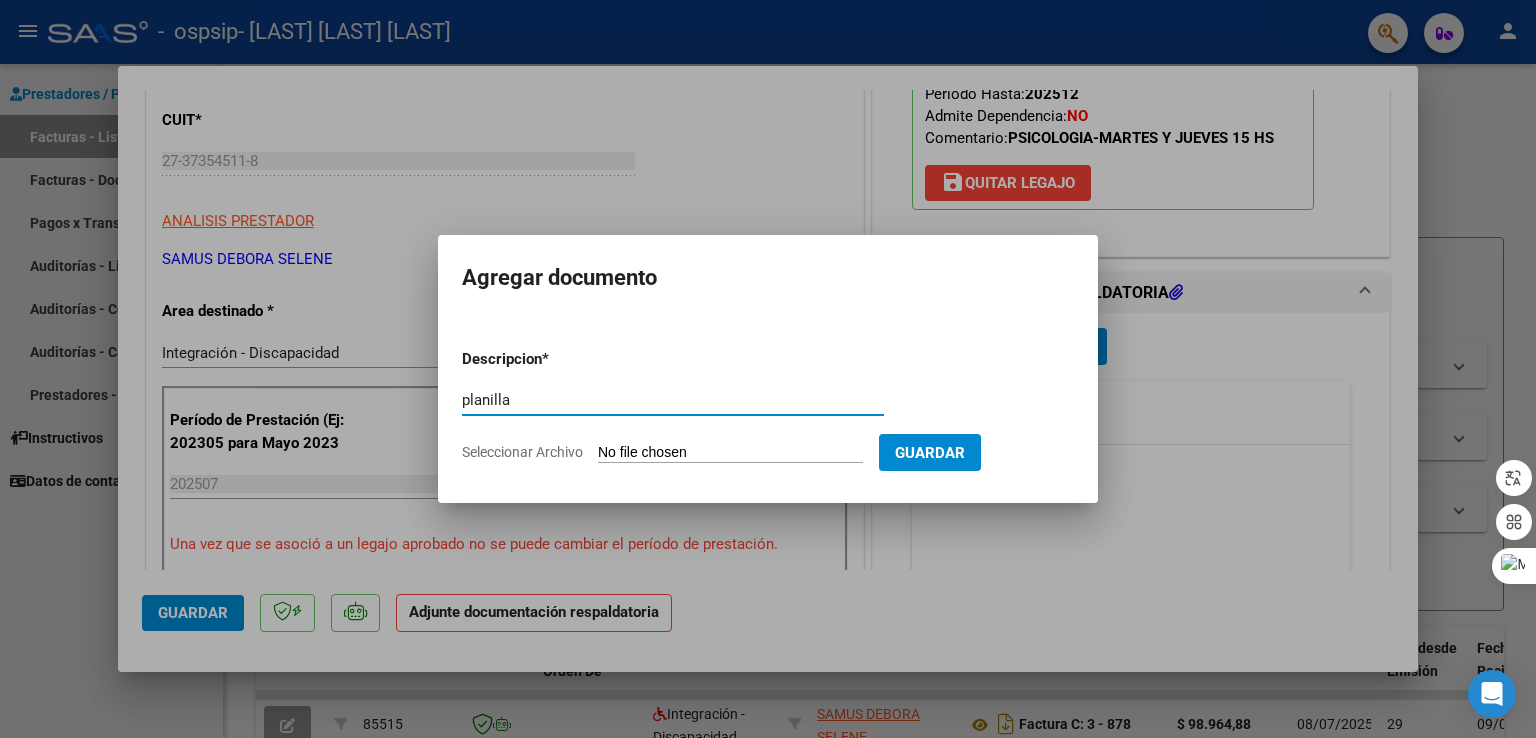 type on "planilla" 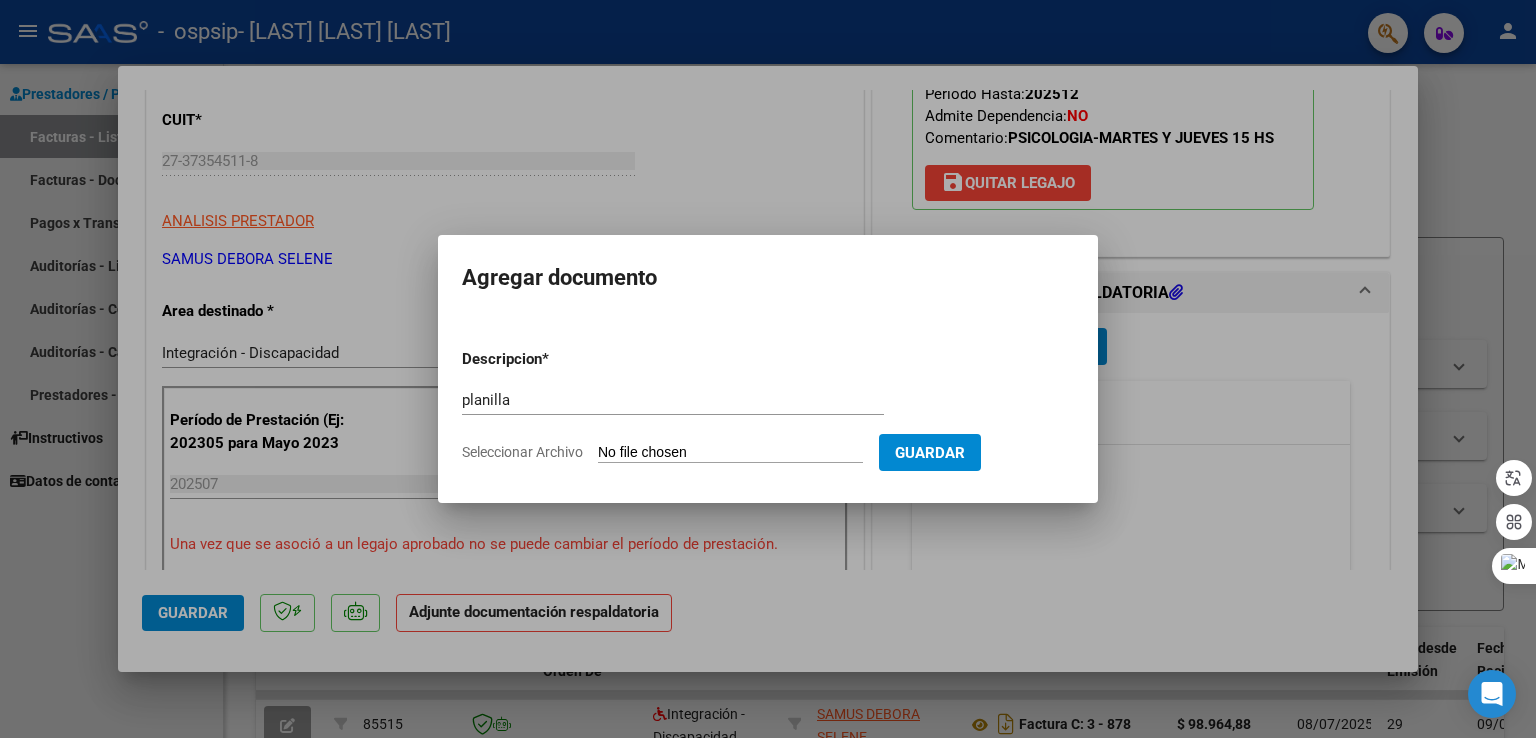 click on "Seleccionar Archivo" 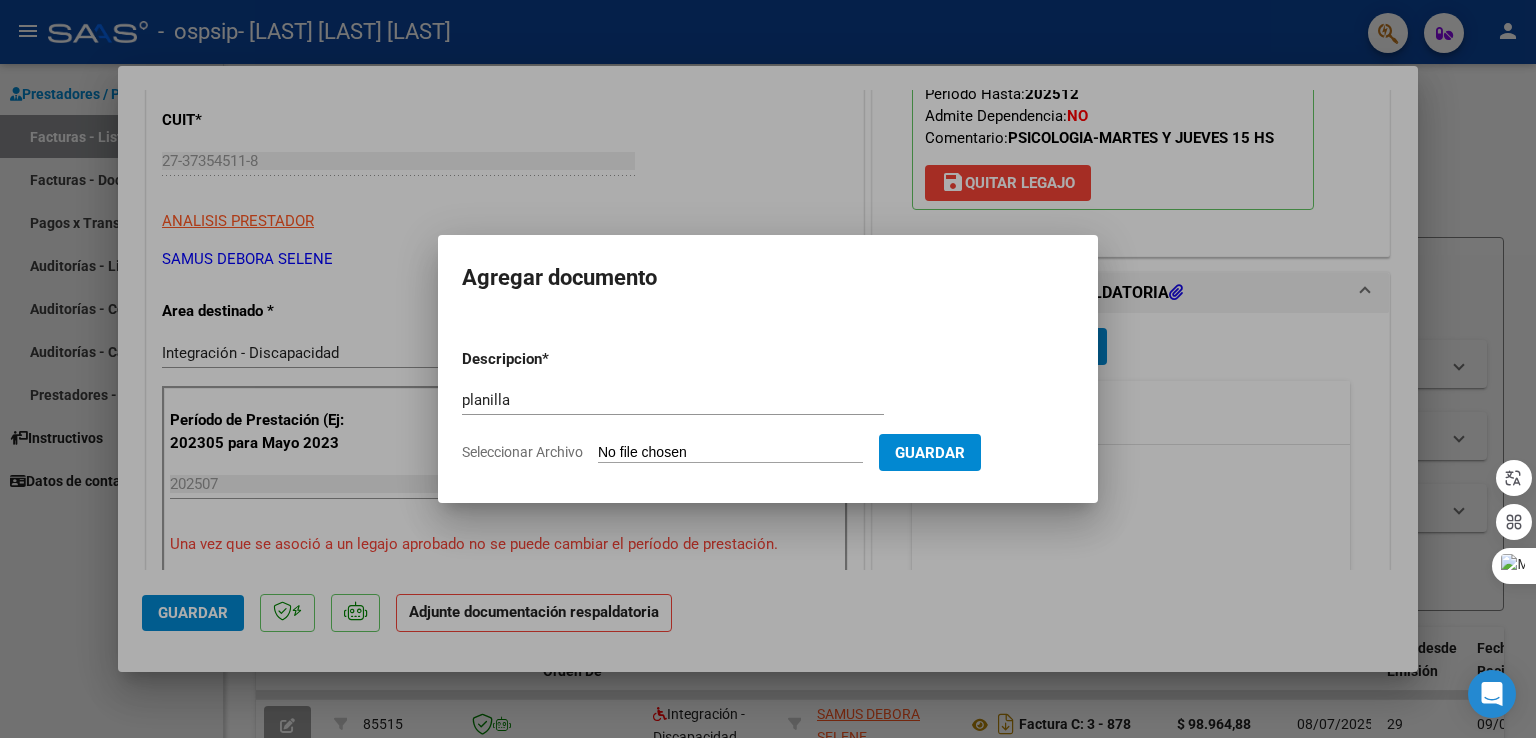 type on "C:\fakepath\alyjul.pdf" 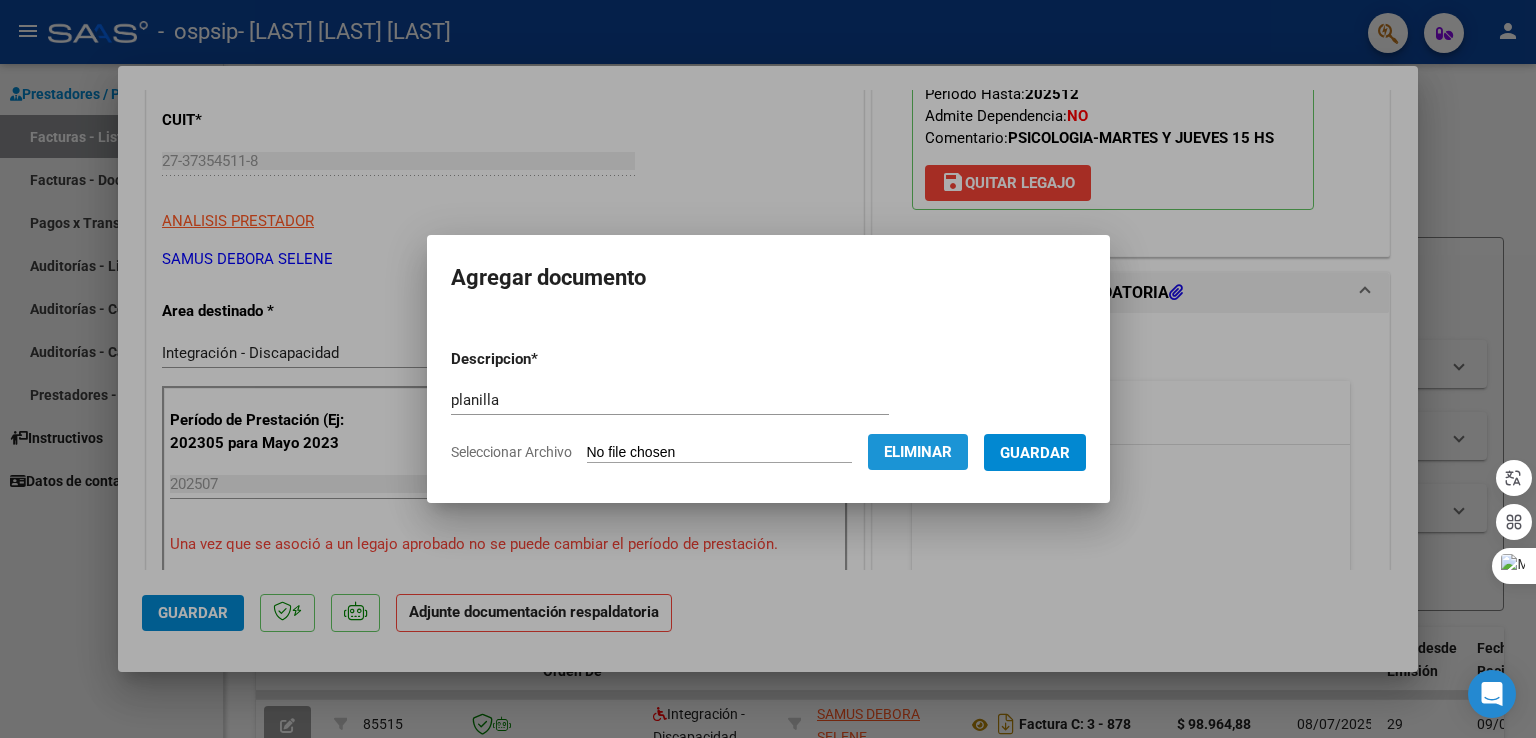 click on "Eliminar" 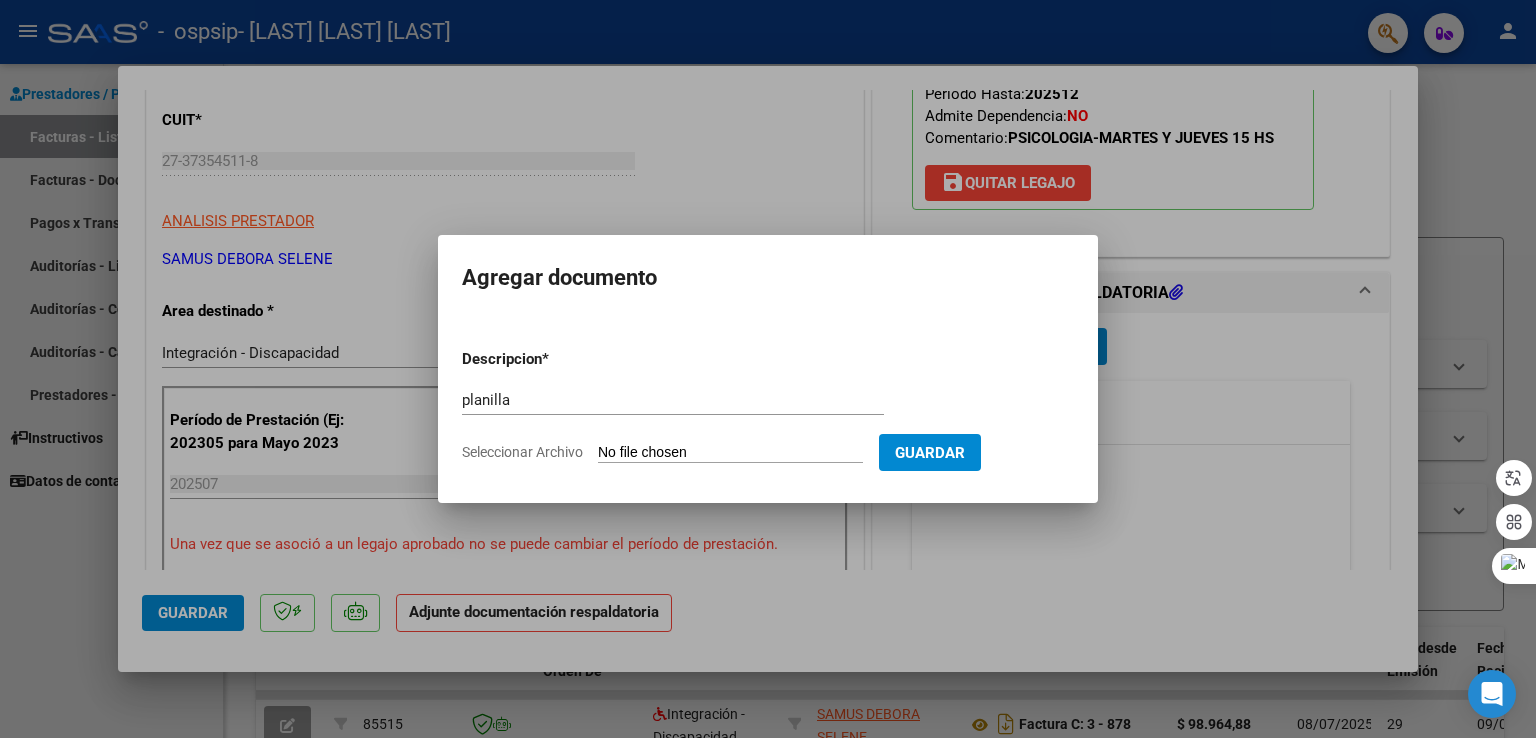 click on "Seleccionar Archivo" 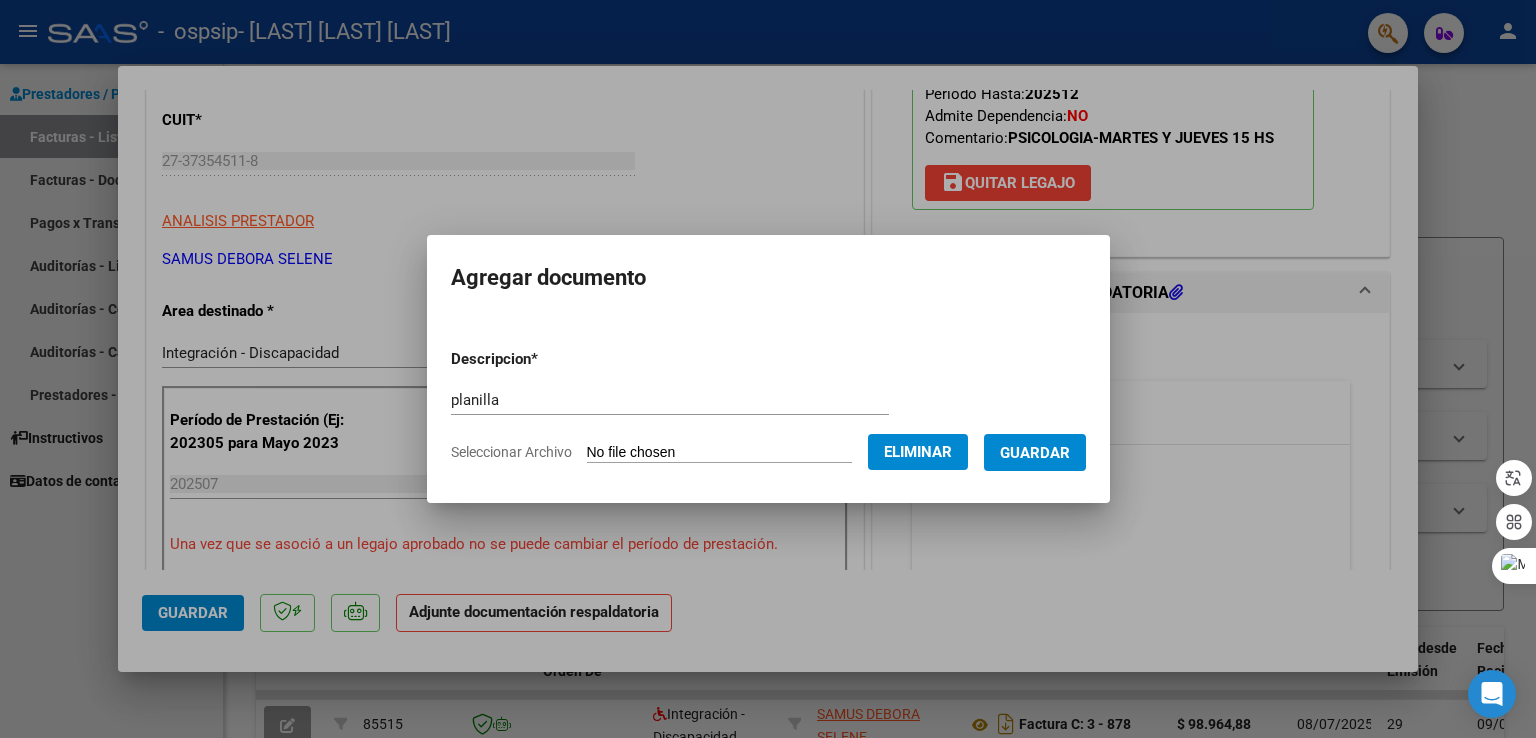 click on "Guardar" at bounding box center [1035, 453] 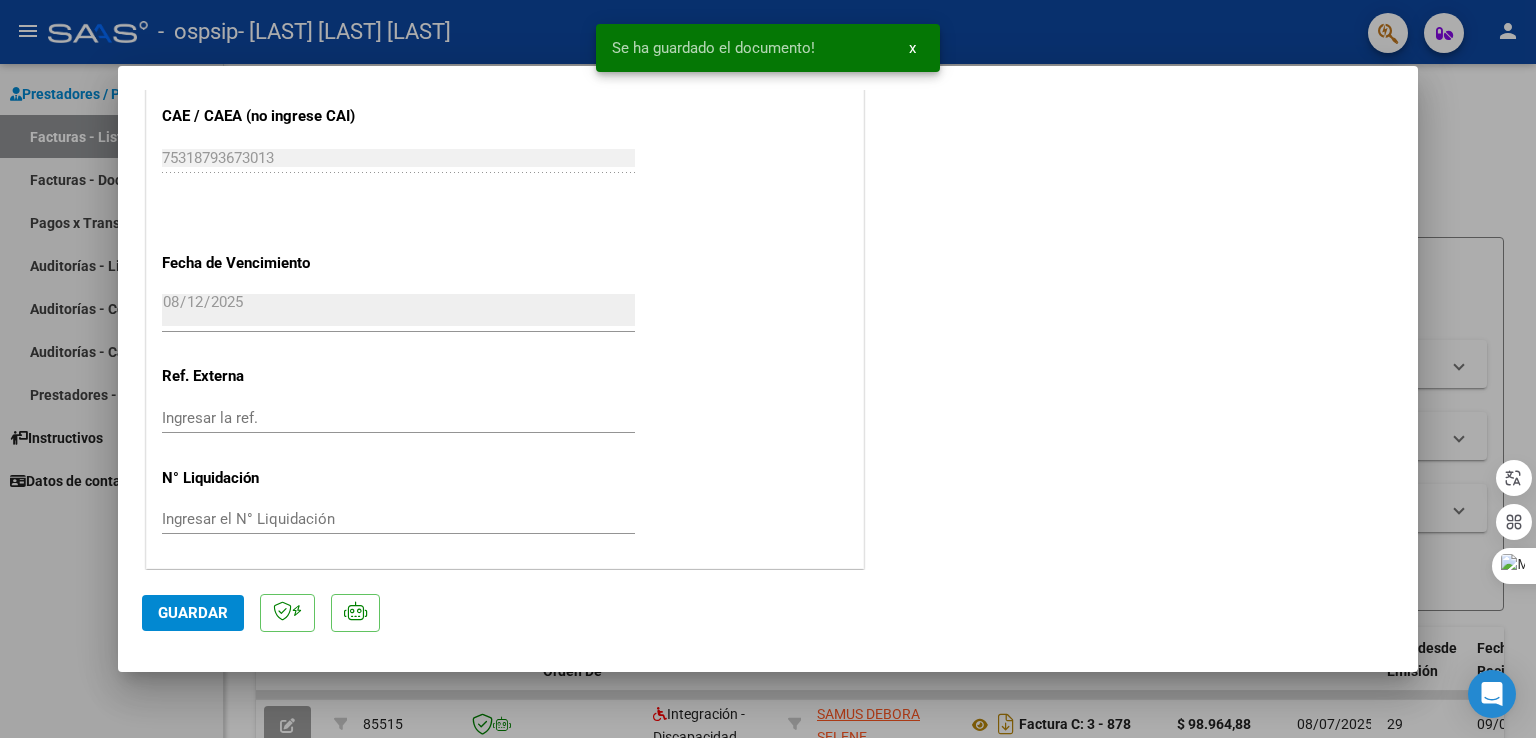 scroll, scrollTop: 1308, scrollLeft: 0, axis: vertical 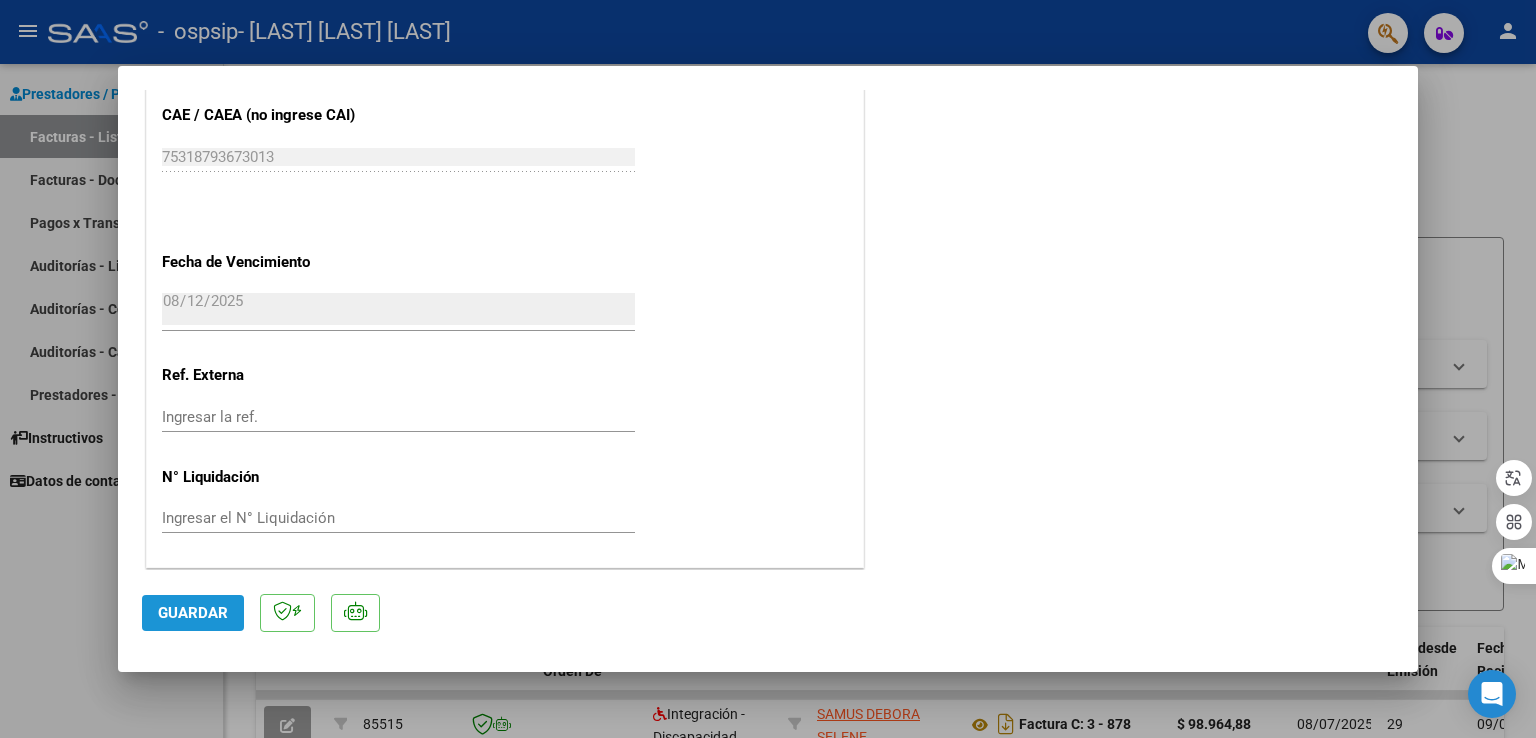 click on "Guardar" 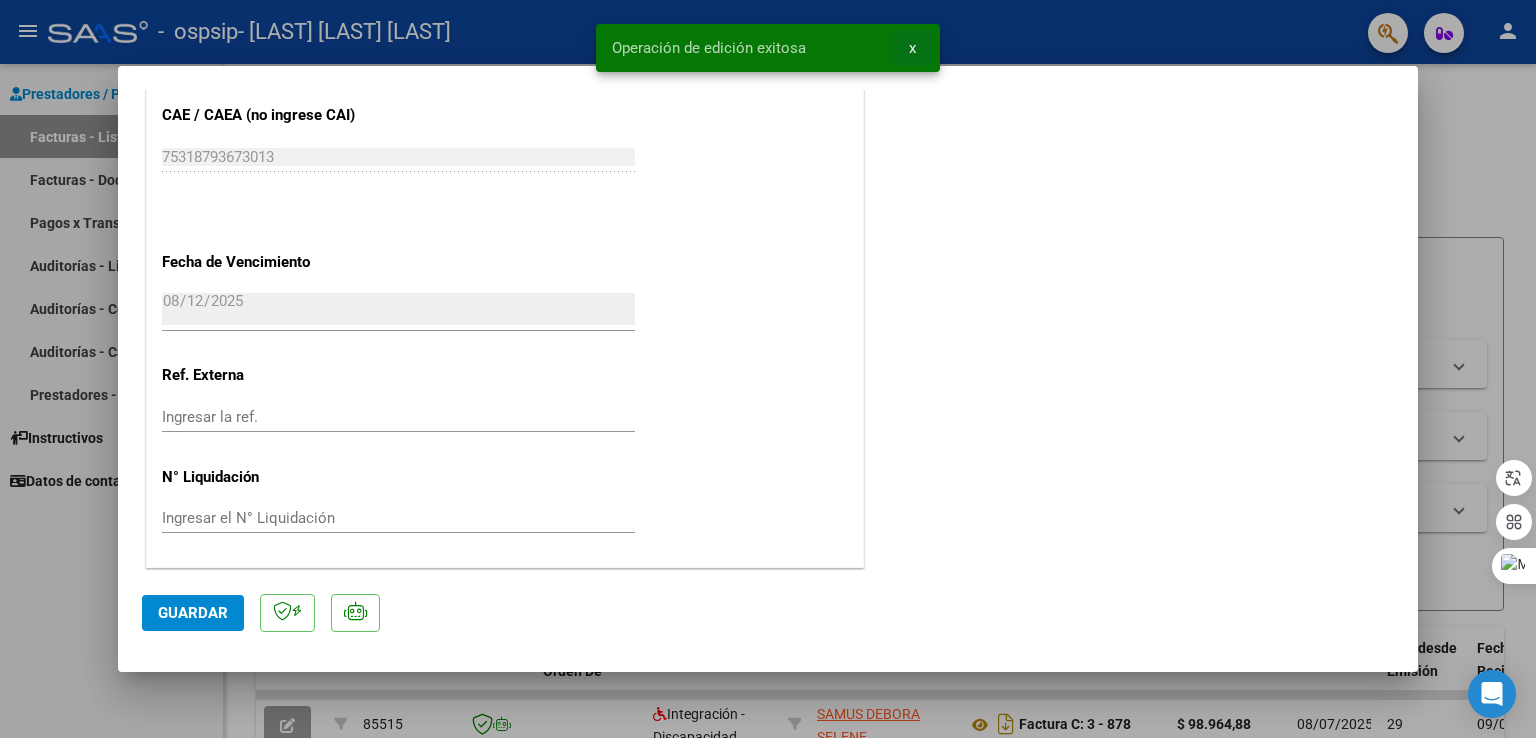 click on "x" at bounding box center (912, 48) 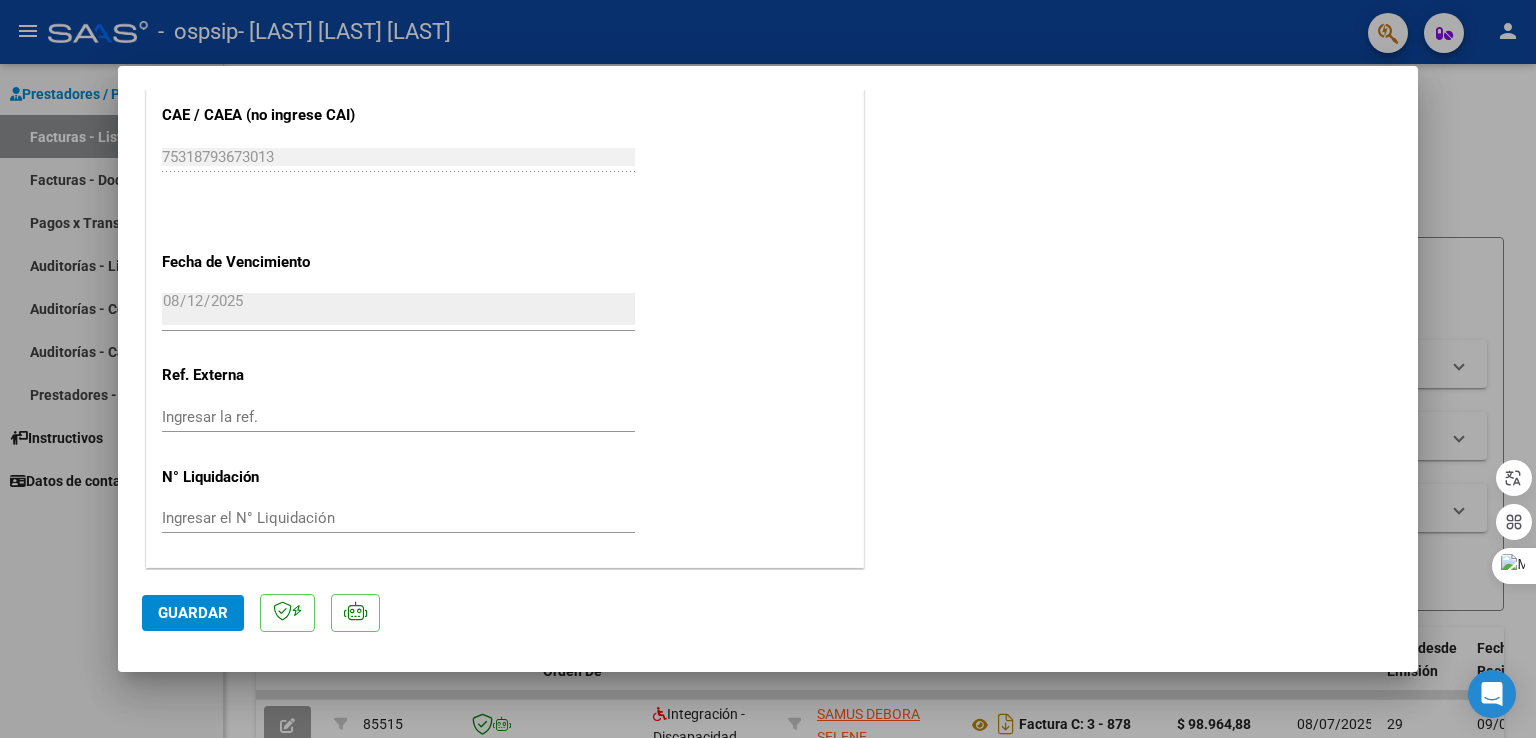 click at bounding box center [768, 369] 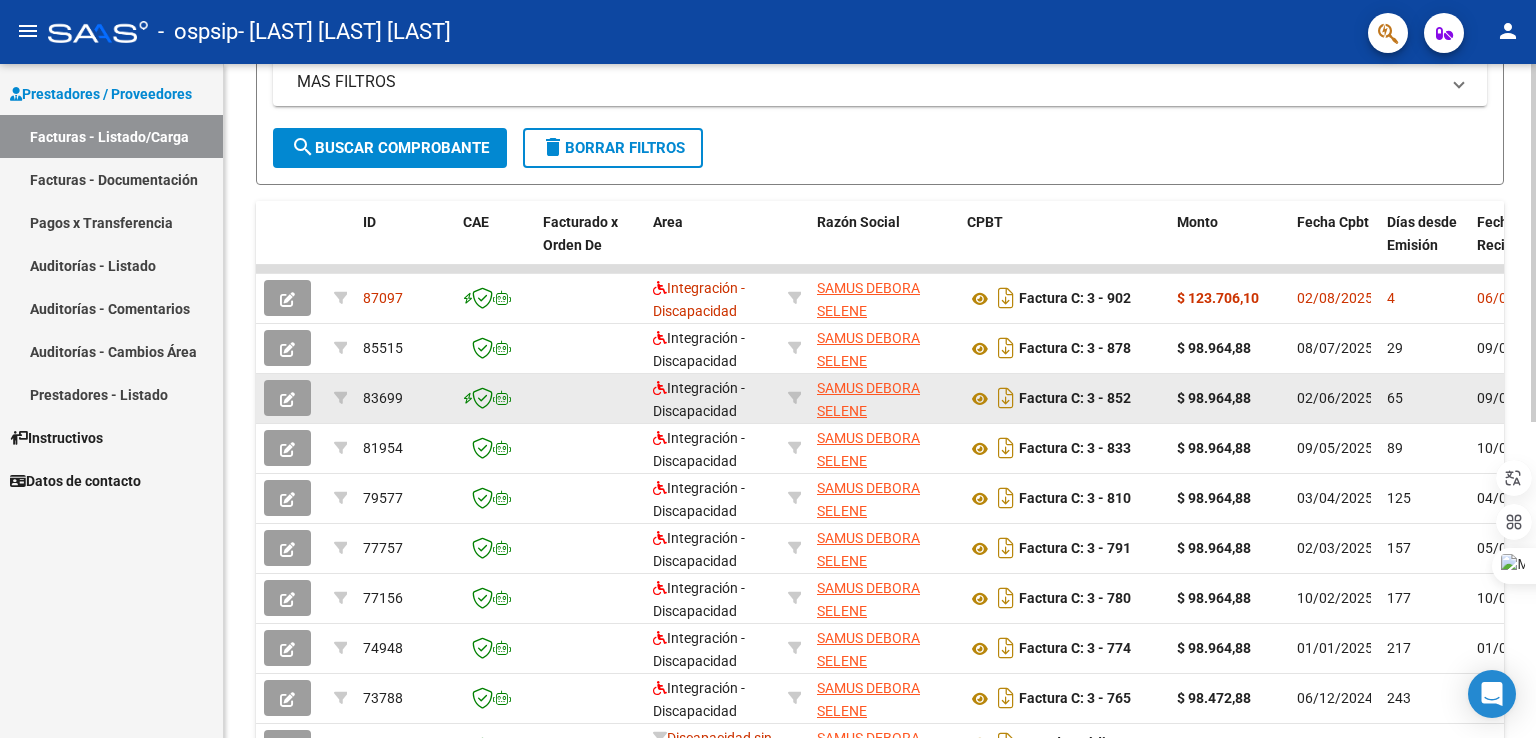 scroll, scrollTop: 500, scrollLeft: 0, axis: vertical 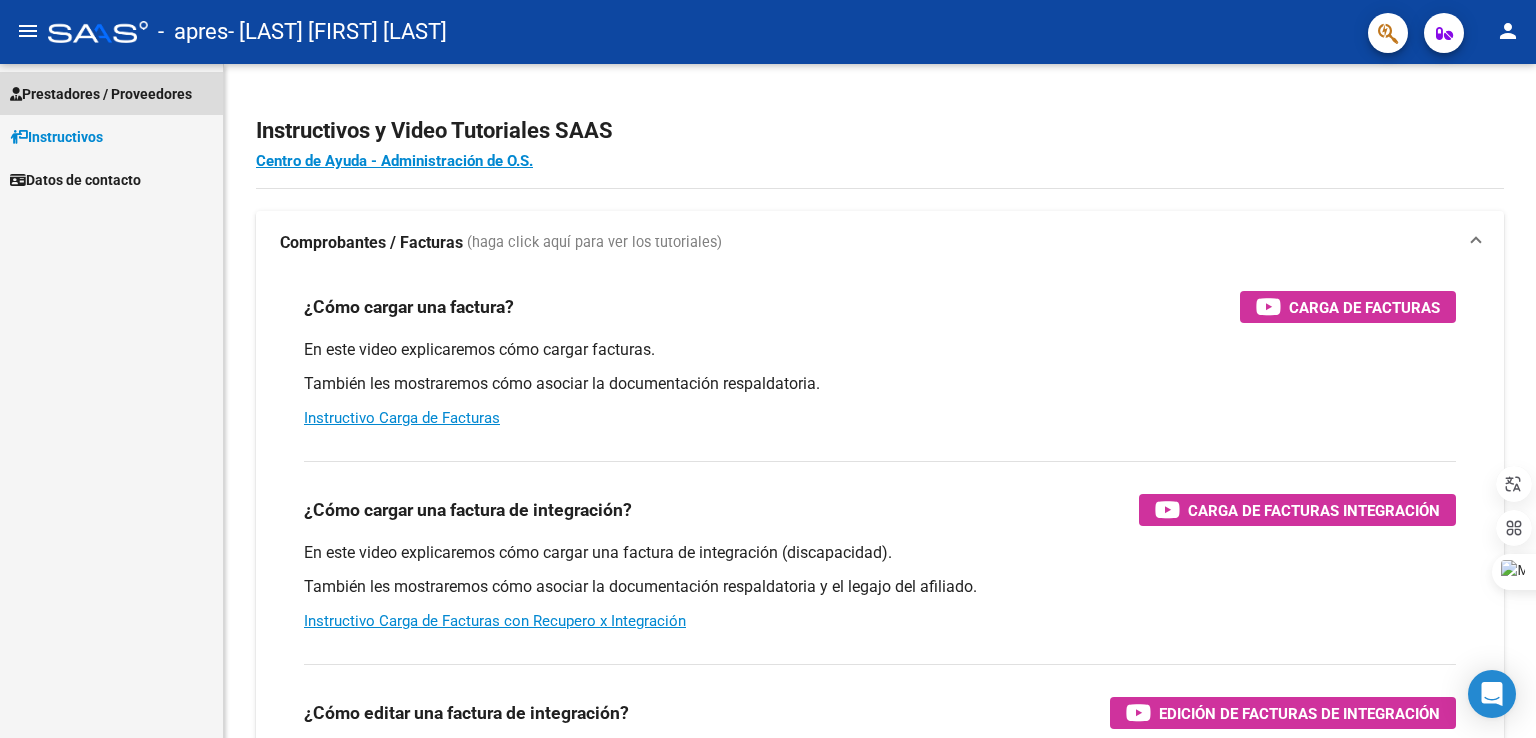click on "Prestadores / Proveedores" at bounding box center (101, 94) 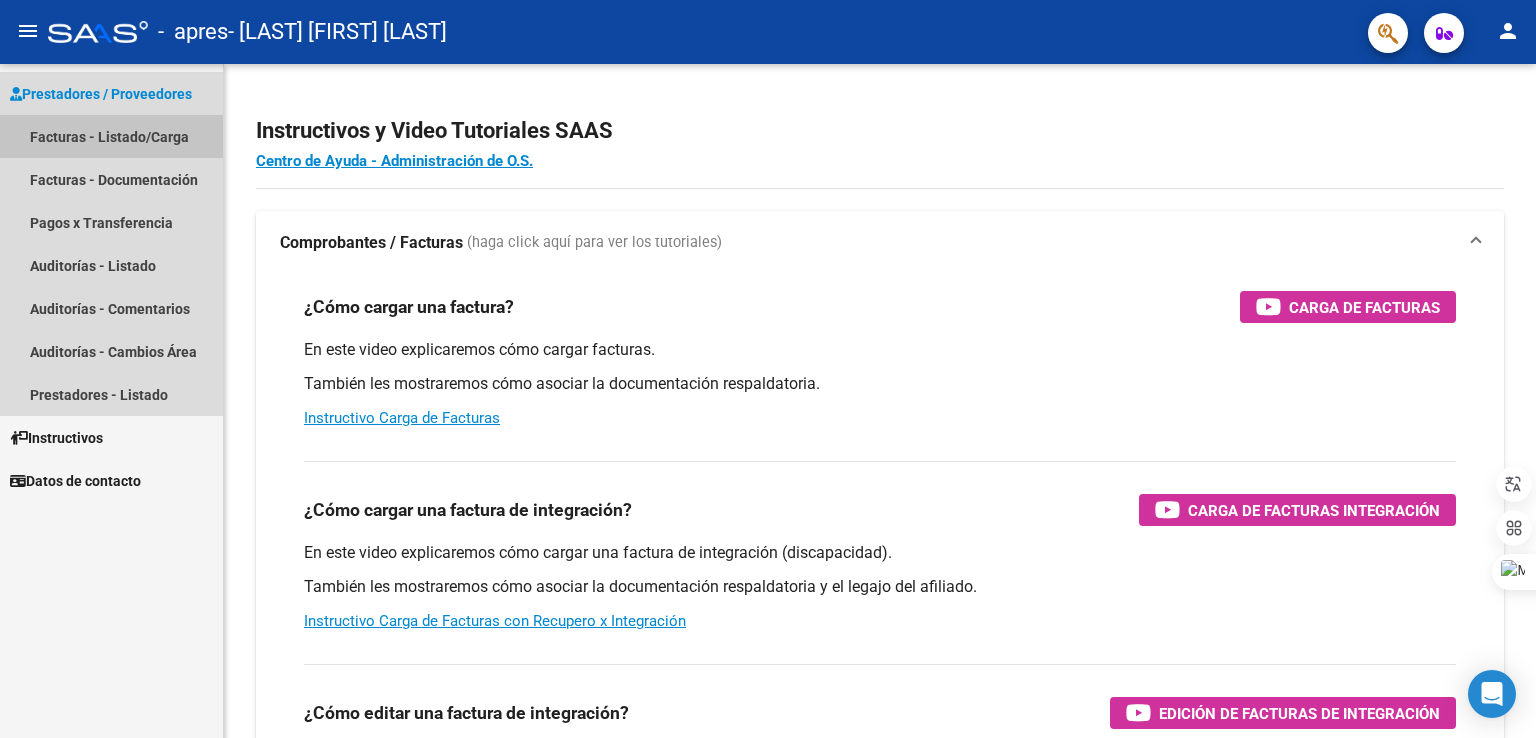 click on "Facturas - Listado/Carga" at bounding box center [111, 136] 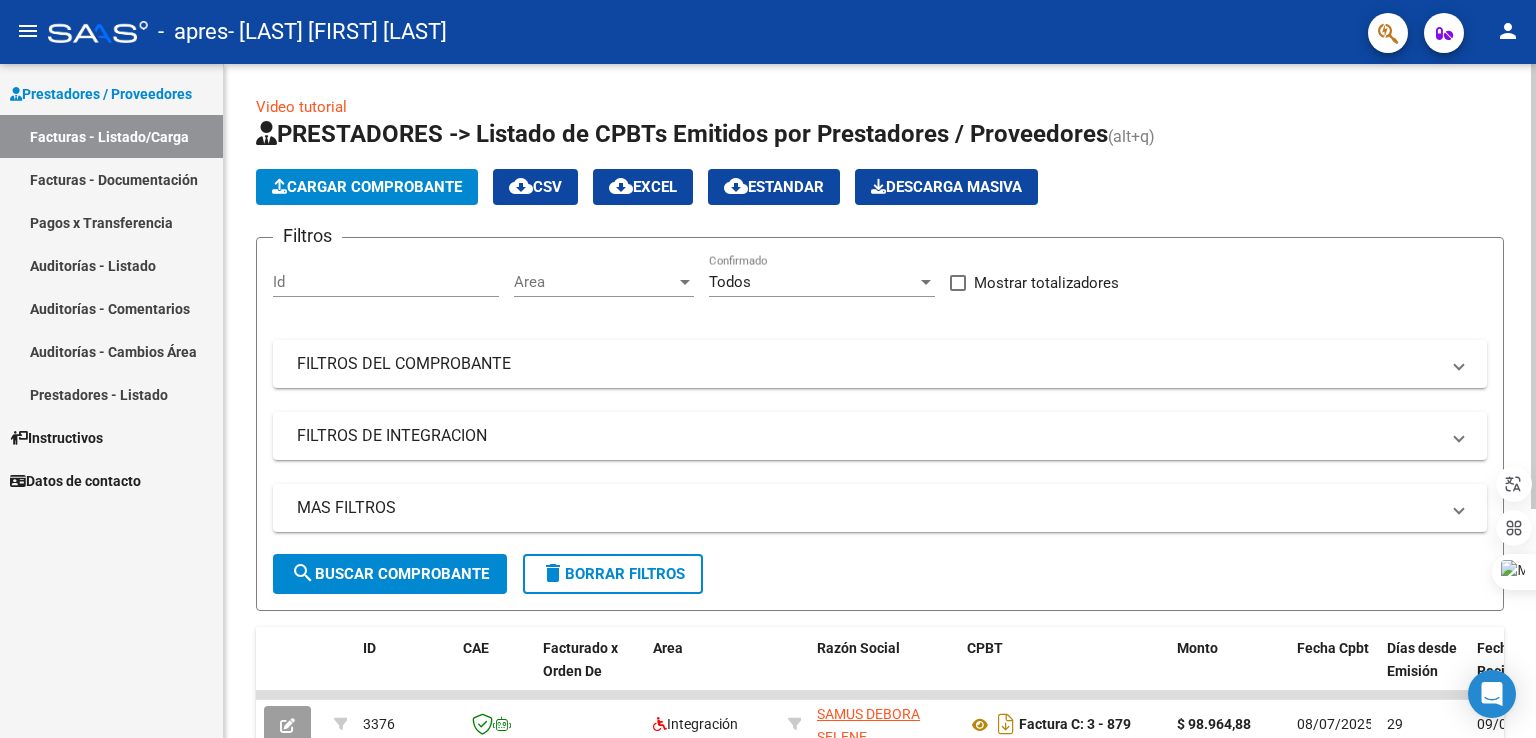 click on "Cargar Comprobante" 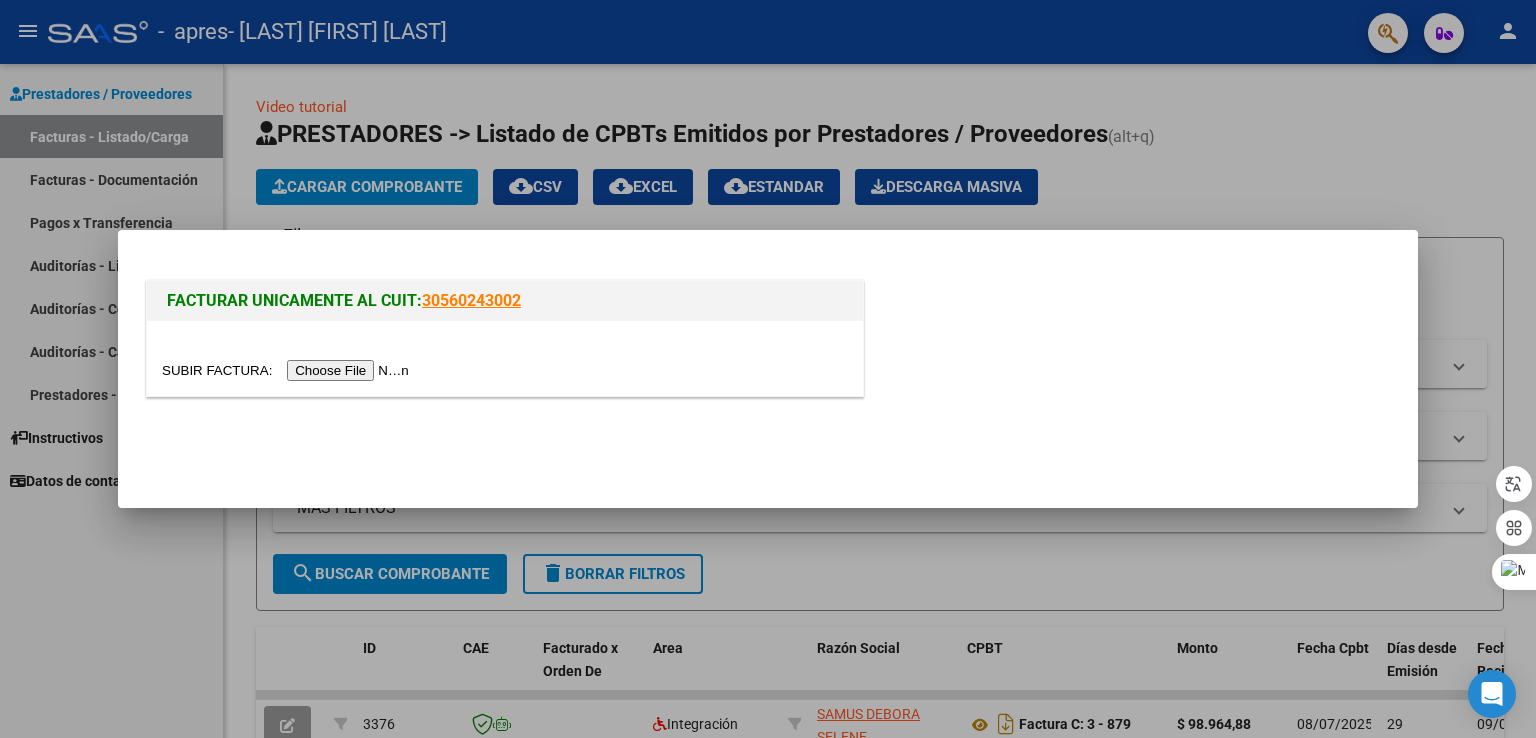 click at bounding box center [288, 370] 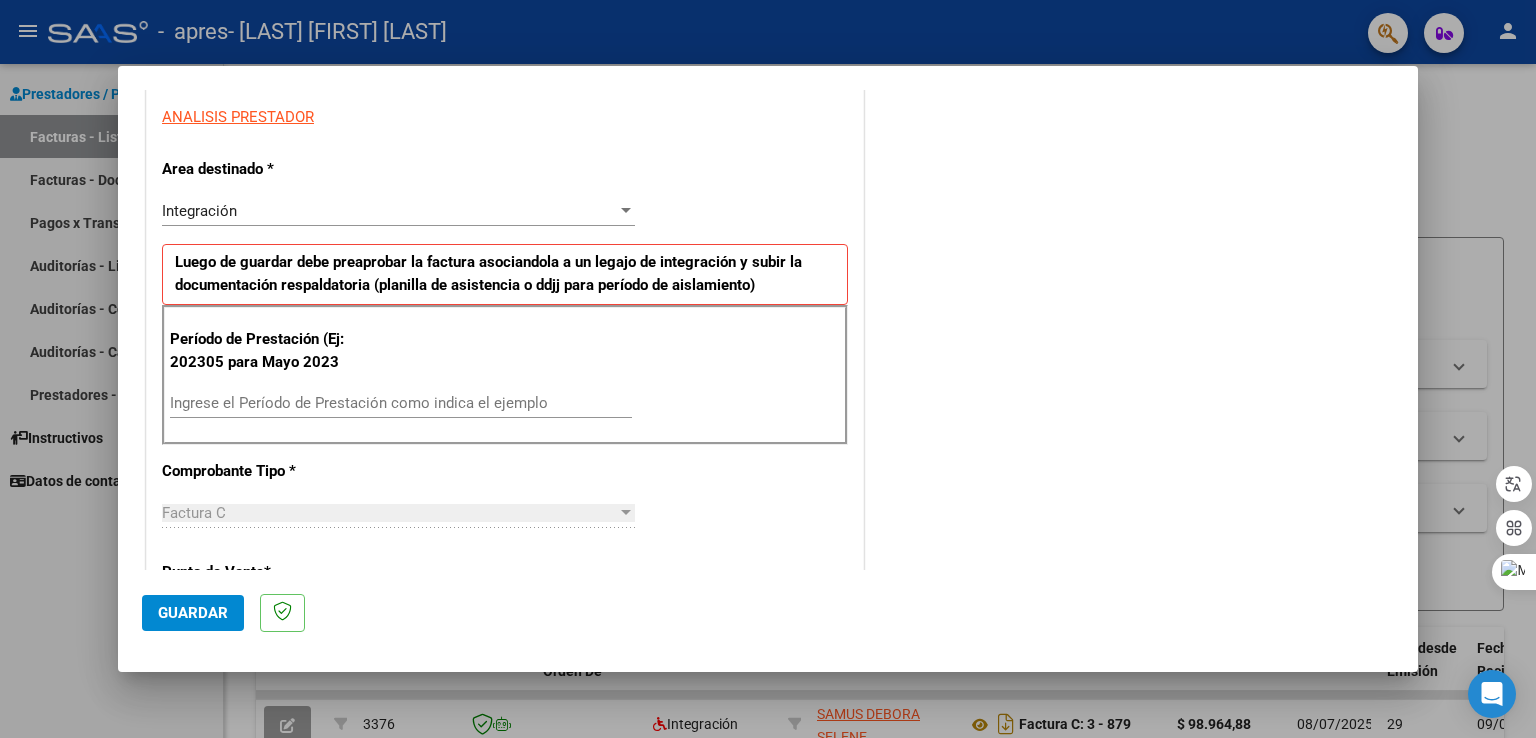 scroll, scrollTop: 400, scrollLeft: 0, axis: vertical 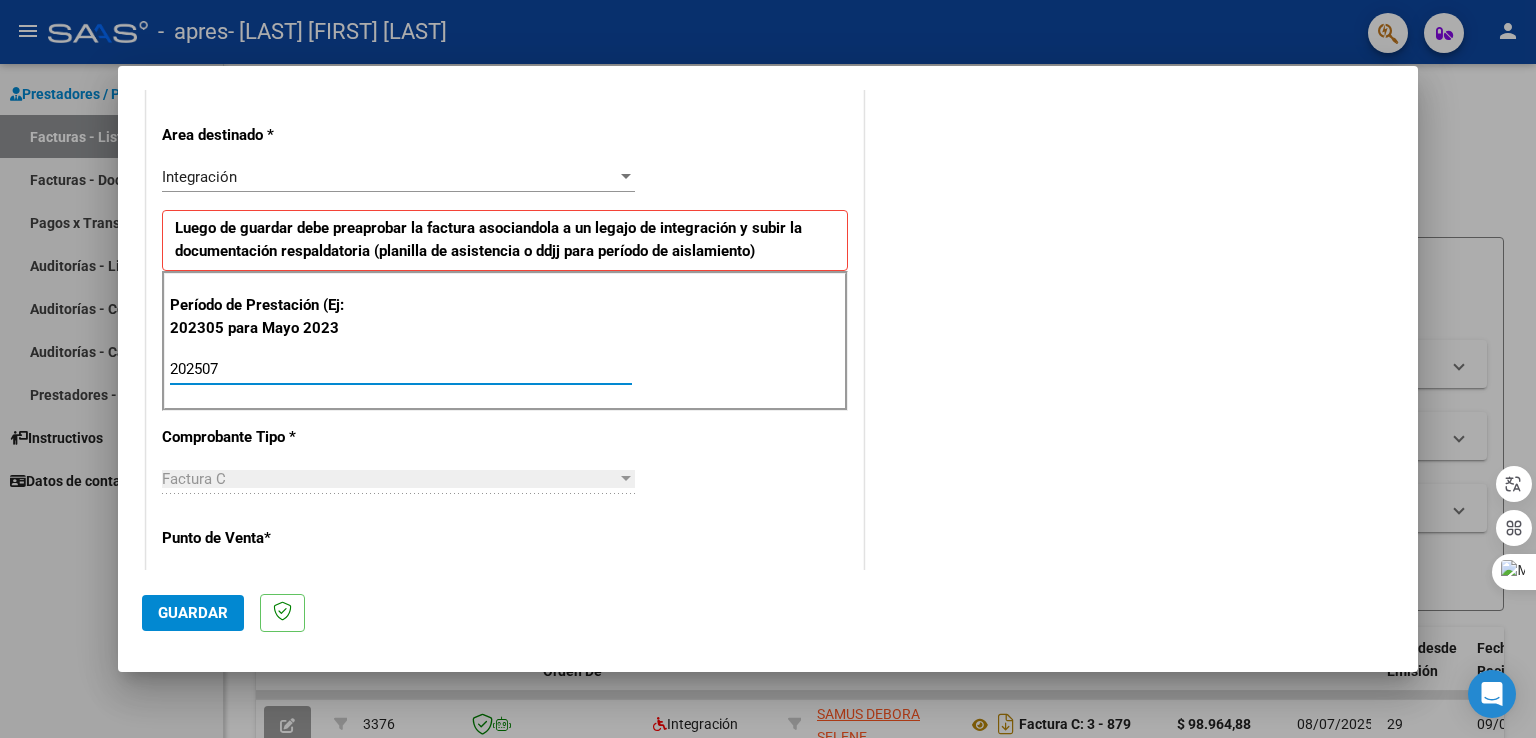 click on "202507" at bounding box center [401, 369] 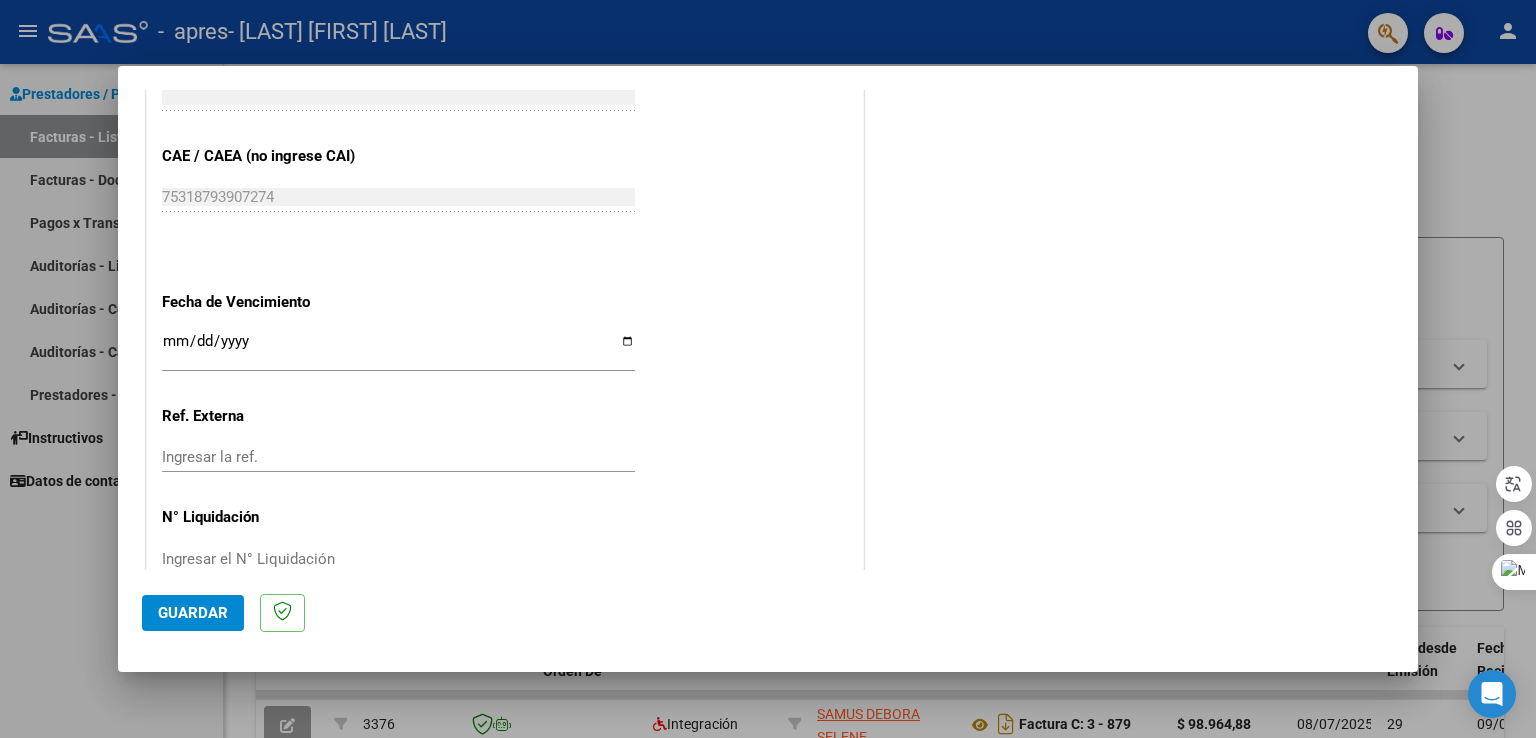scroll, scrollTop: 1240, scrollLeft: 0, axis: vertical 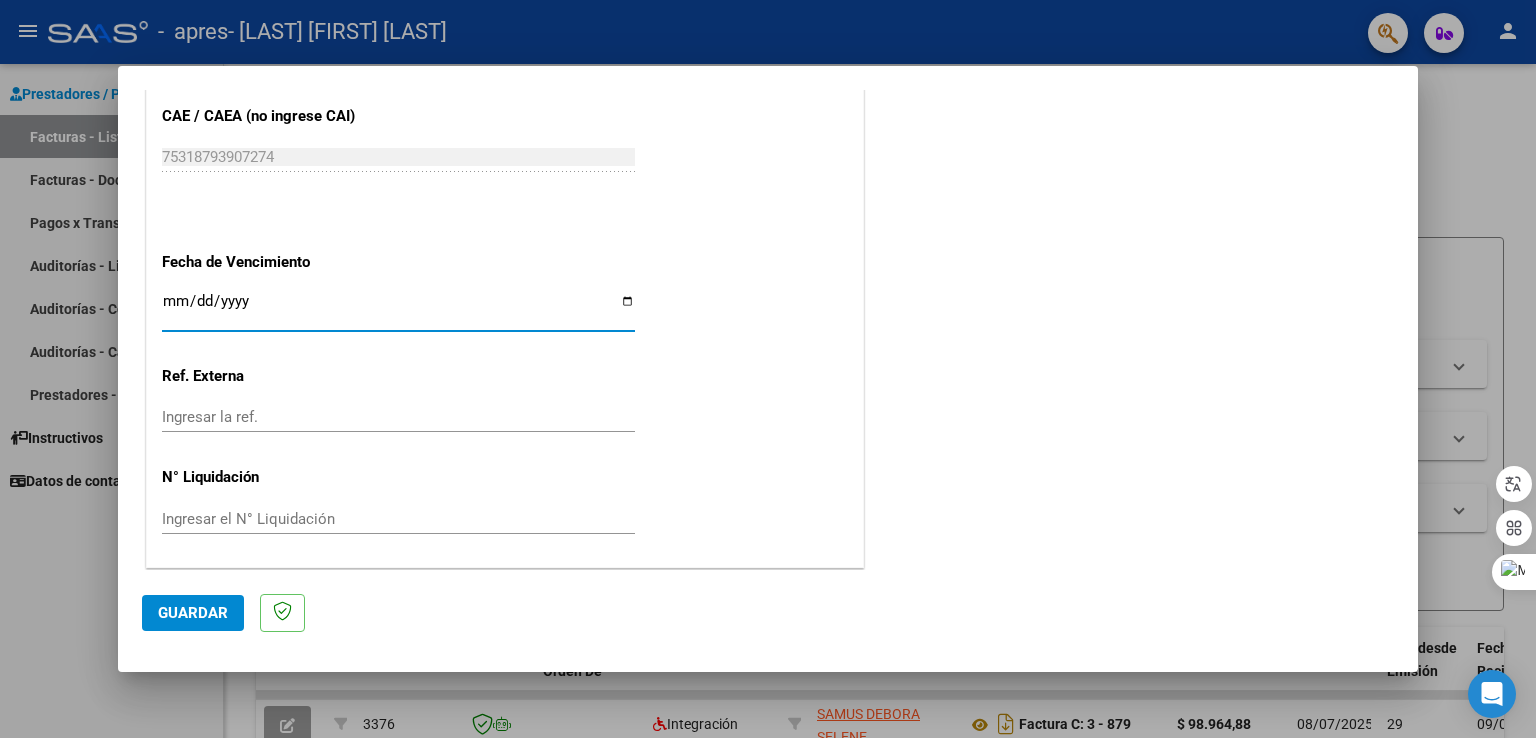 click on "Ingresar la fecha" at bounding box center (398, 309) 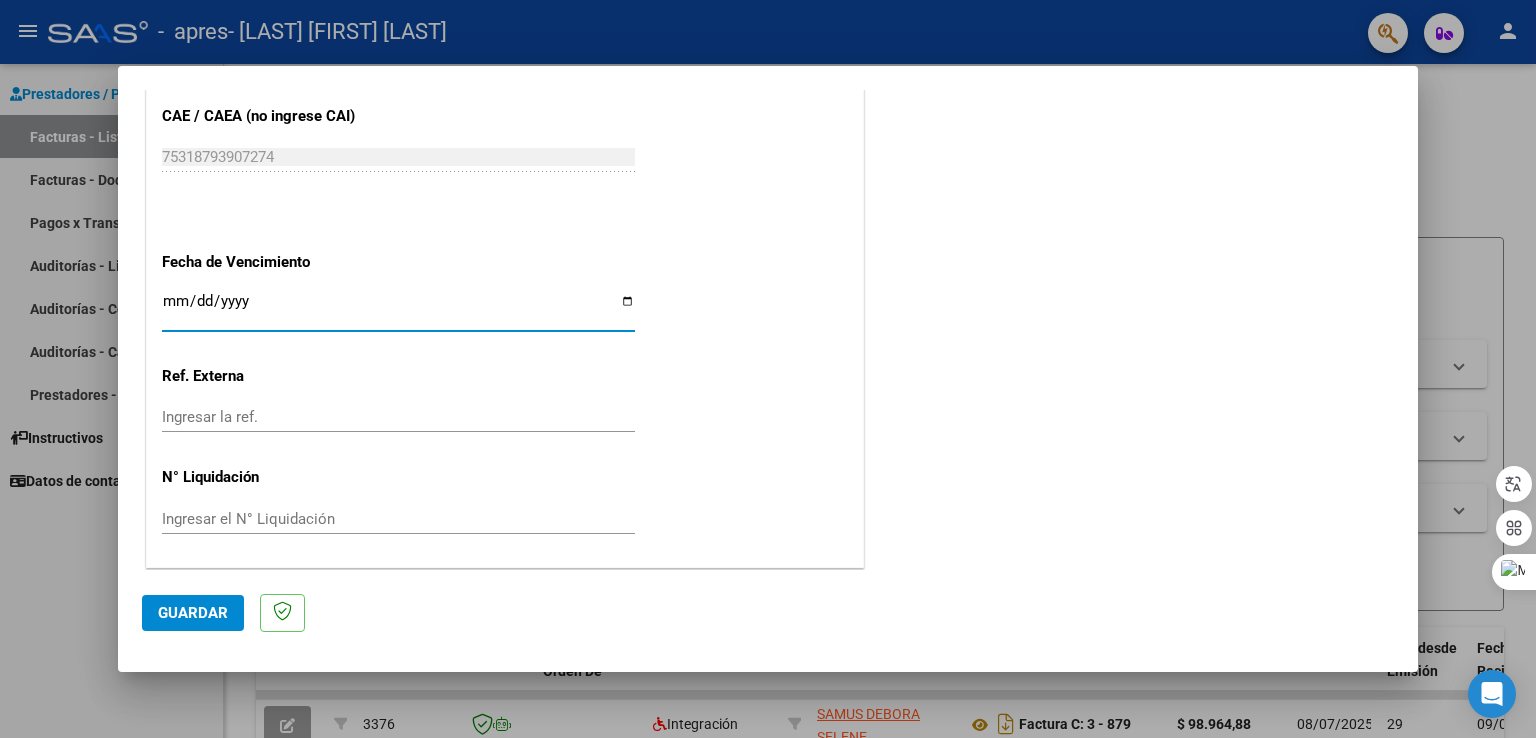 type on "2025-08-12" 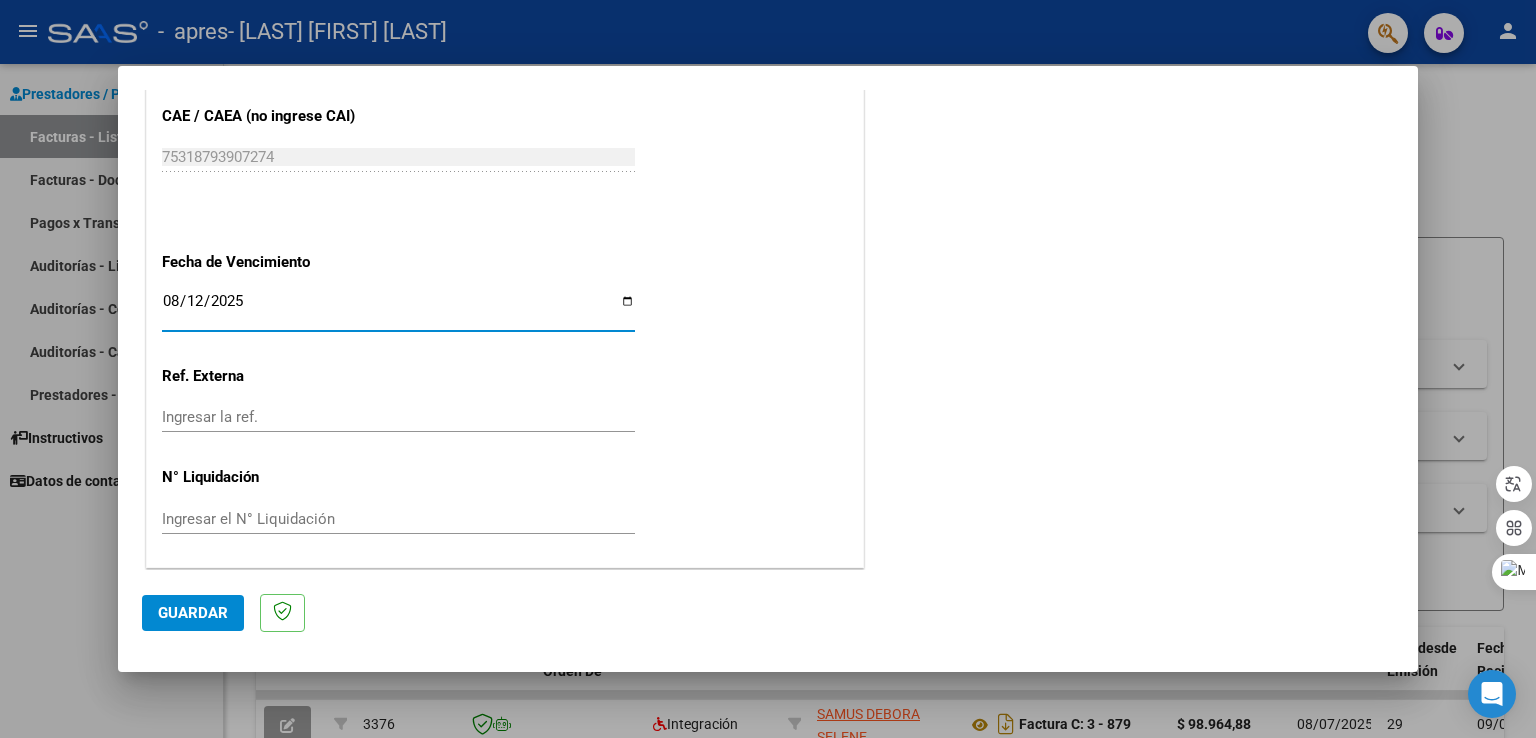 click on "Guardar" 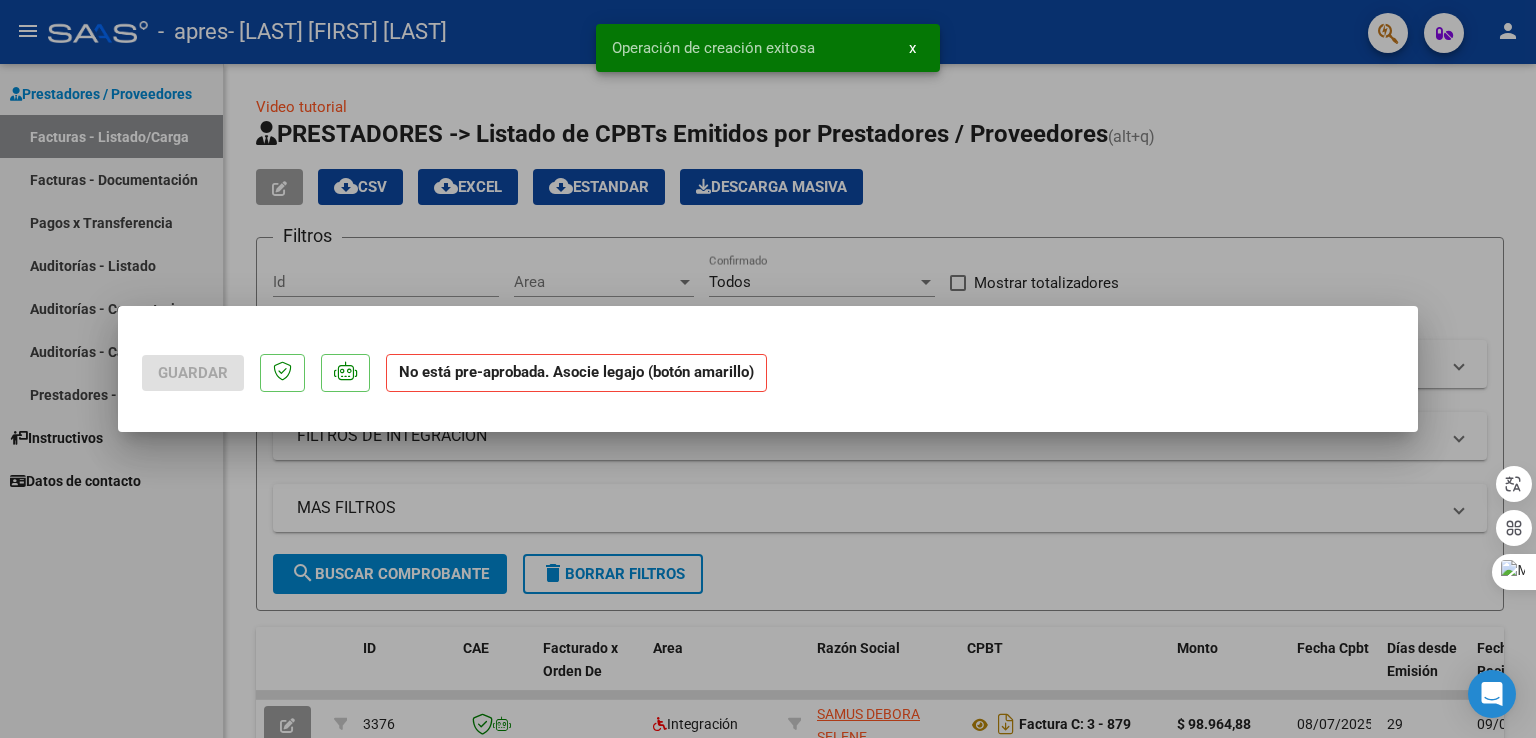 scroll, scrollTop: 0, scrollLeft: 0, axis: both 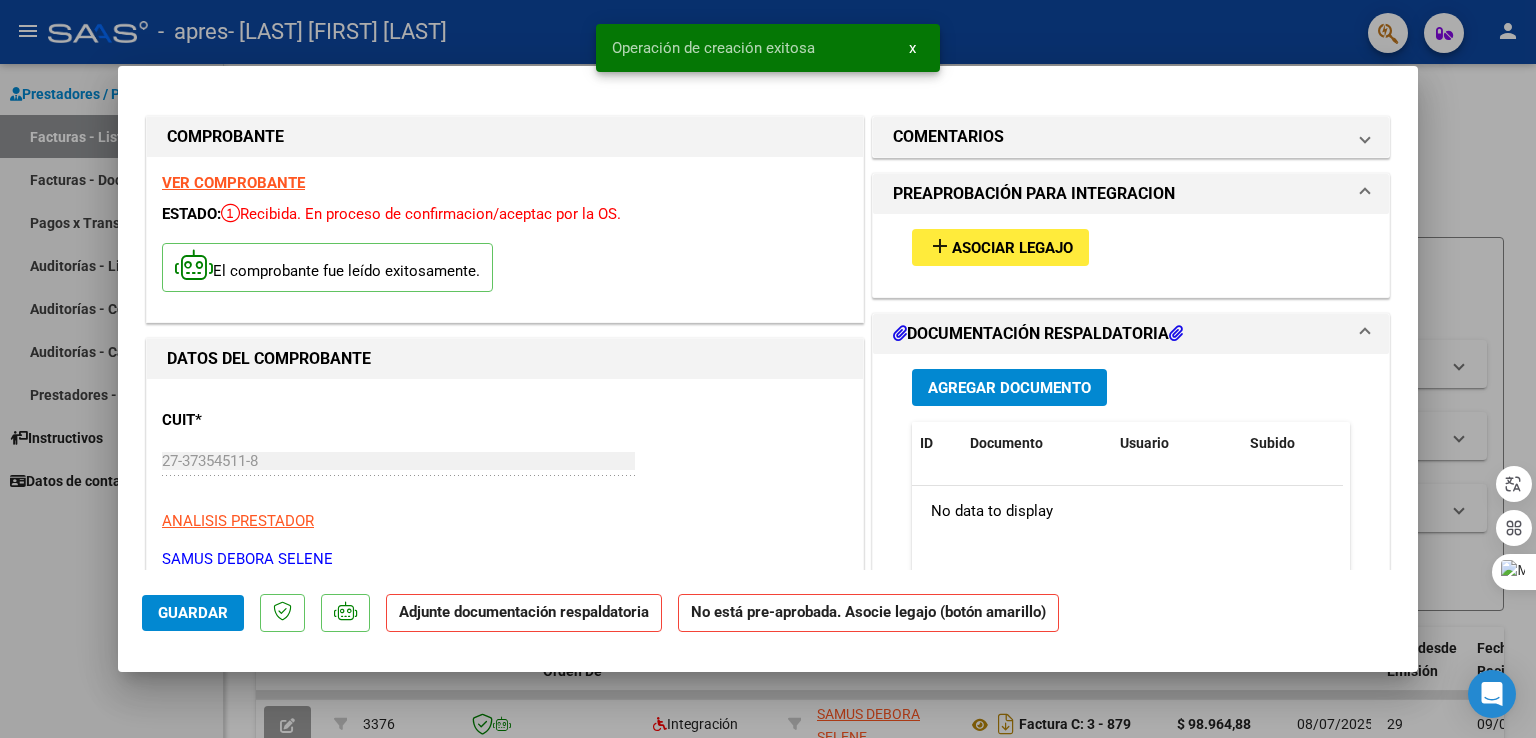 click on "Asociar Legajo" at bounding box center [1012, 248] 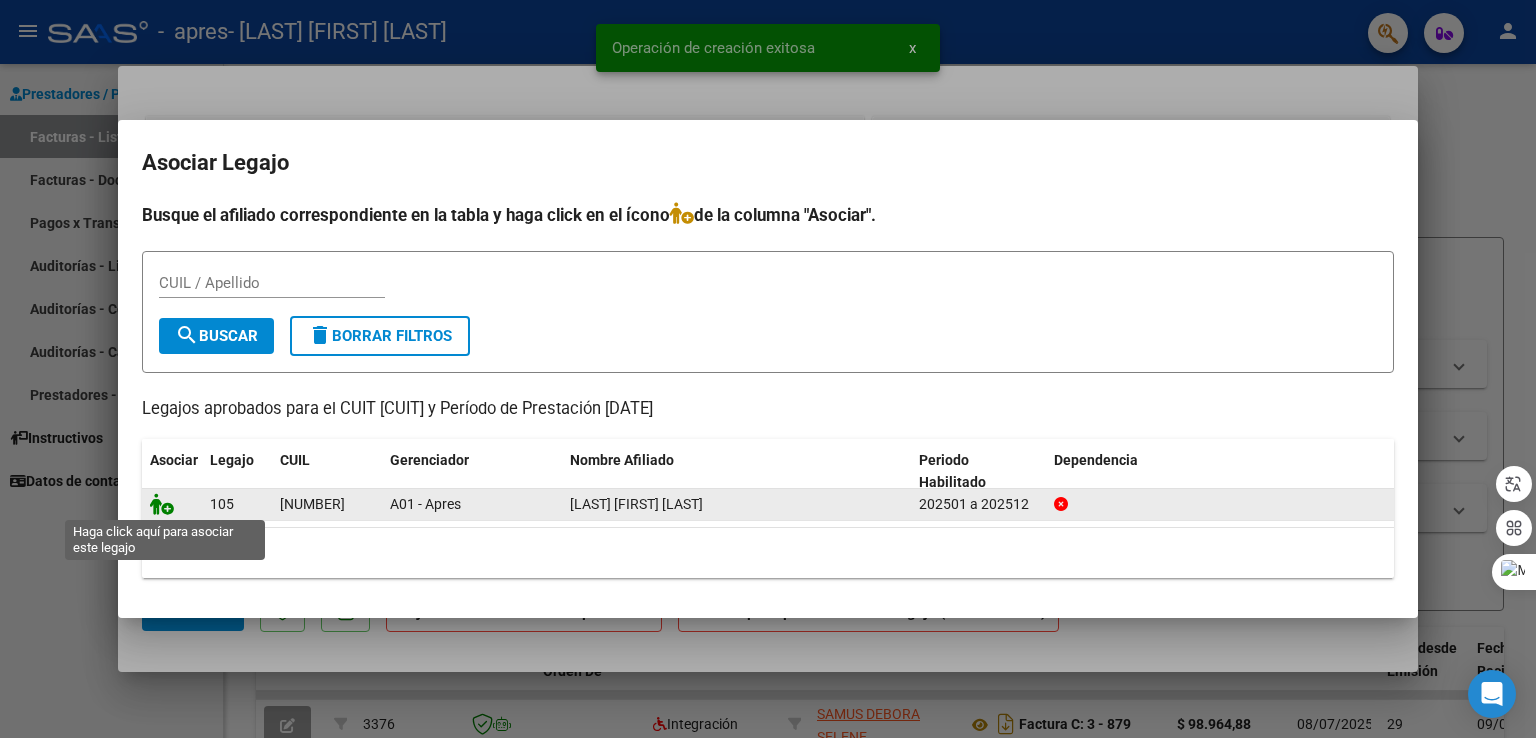 click 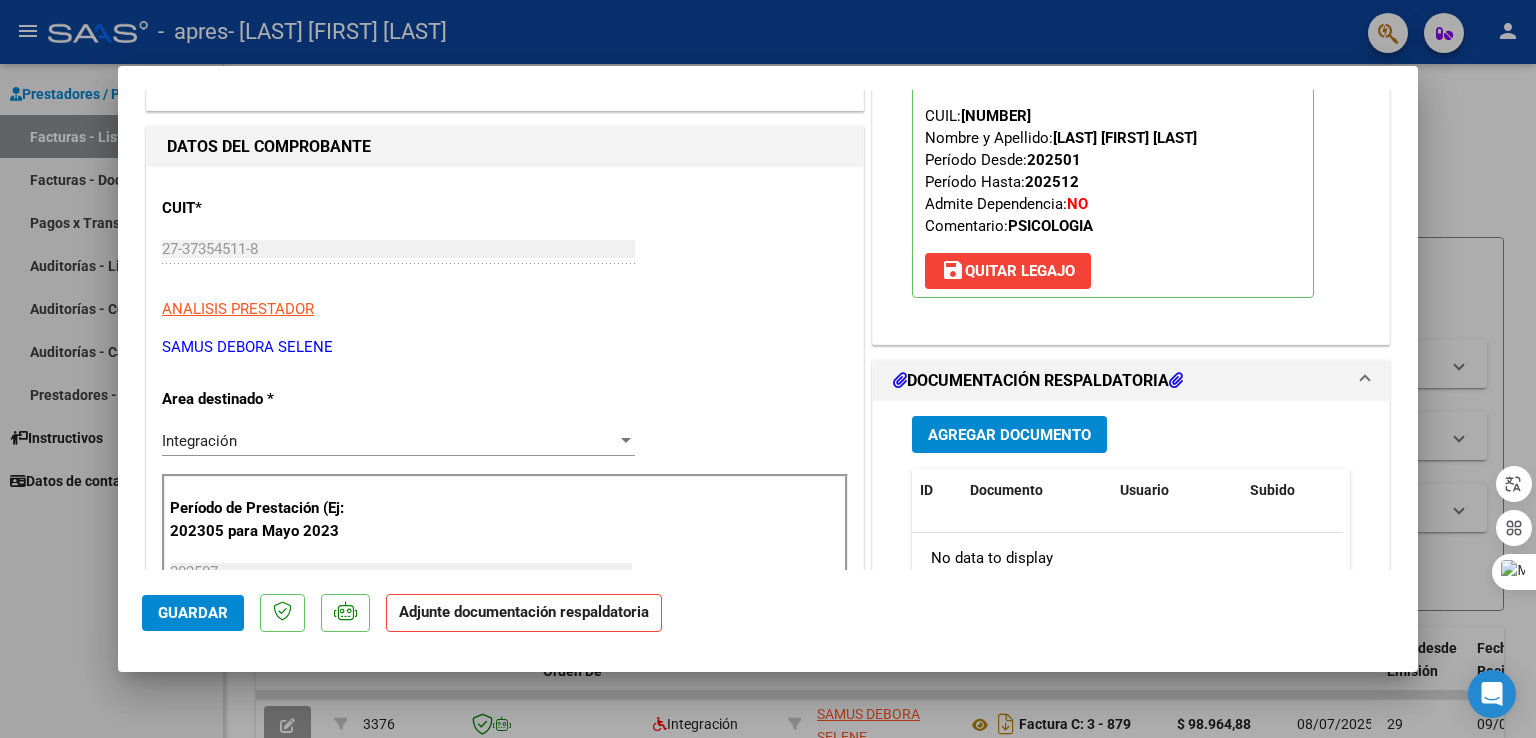 scroll, scrollTop: 300, scrollLeft: 0, axis: vertical 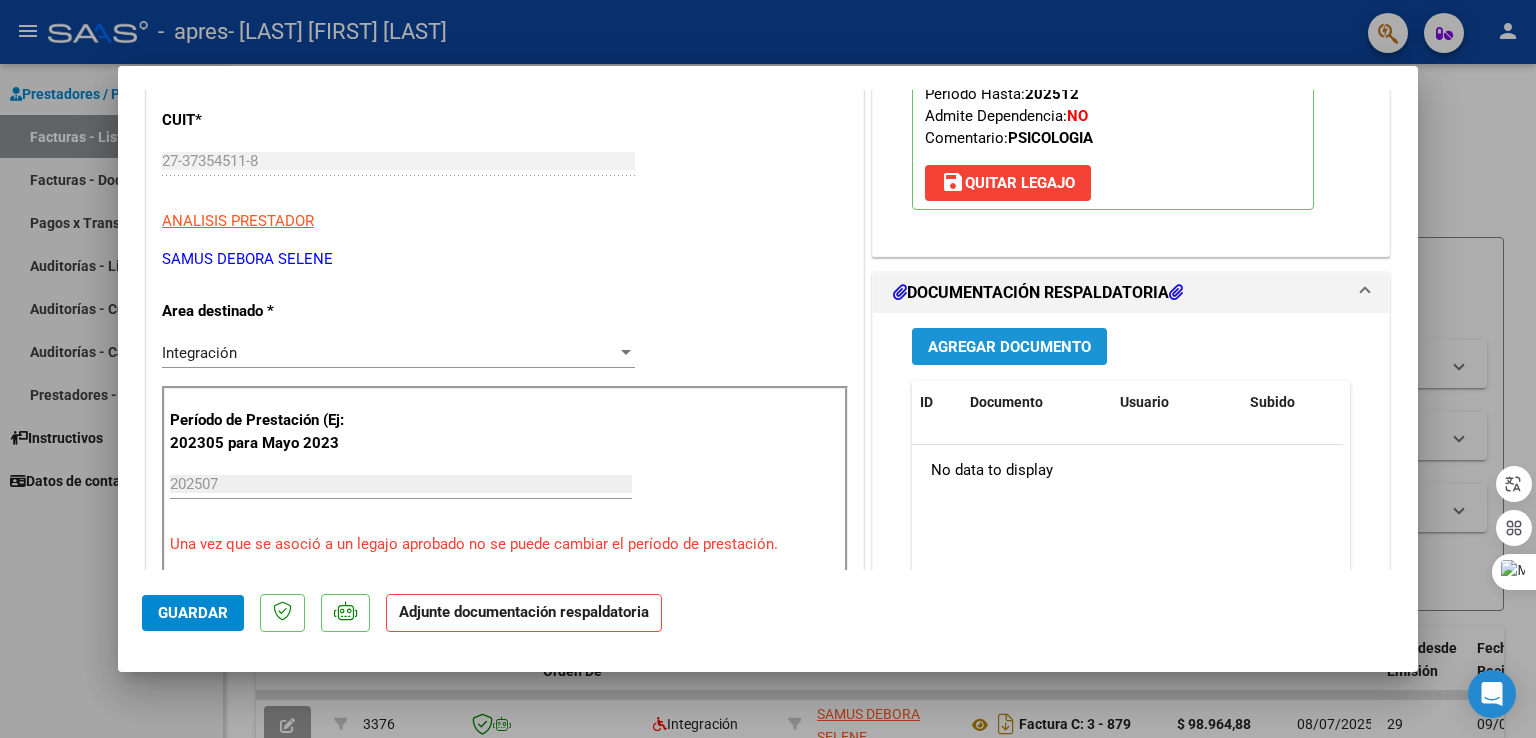 click on "Agregar Documento" at bounding box center (1009, 347) 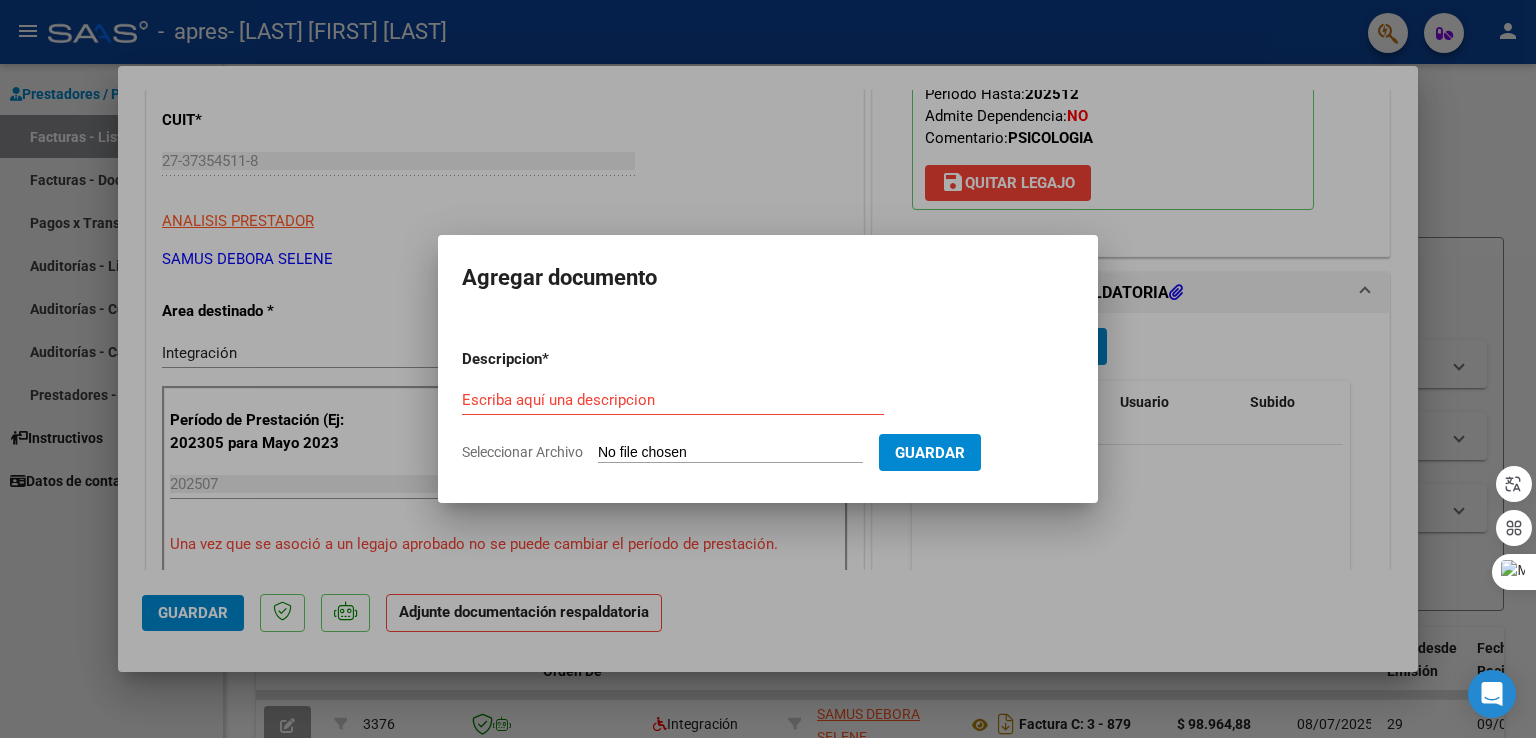 click on "Seleccionar Archivo" 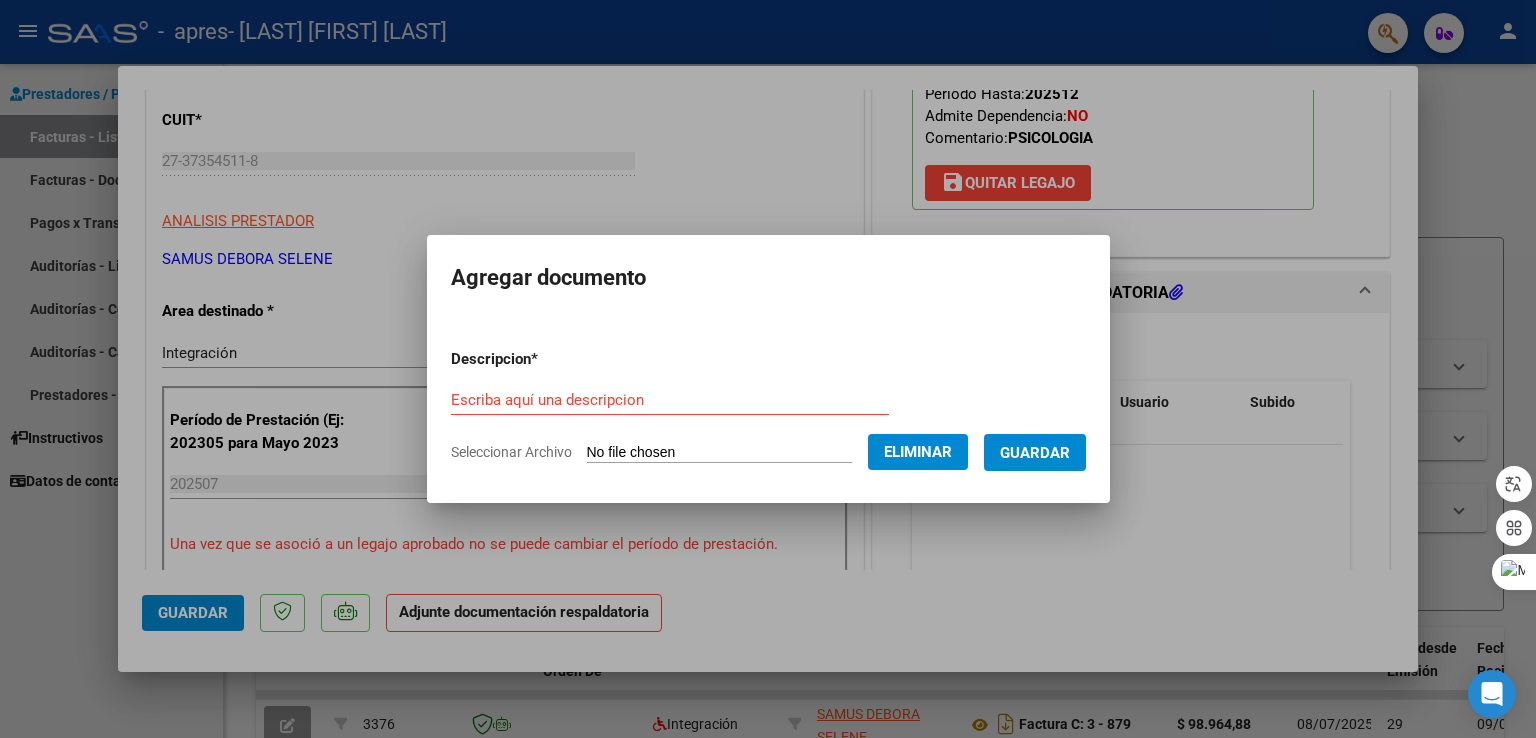 click on "Escriba aquí una descripcion" at bounding box center [670, 400] 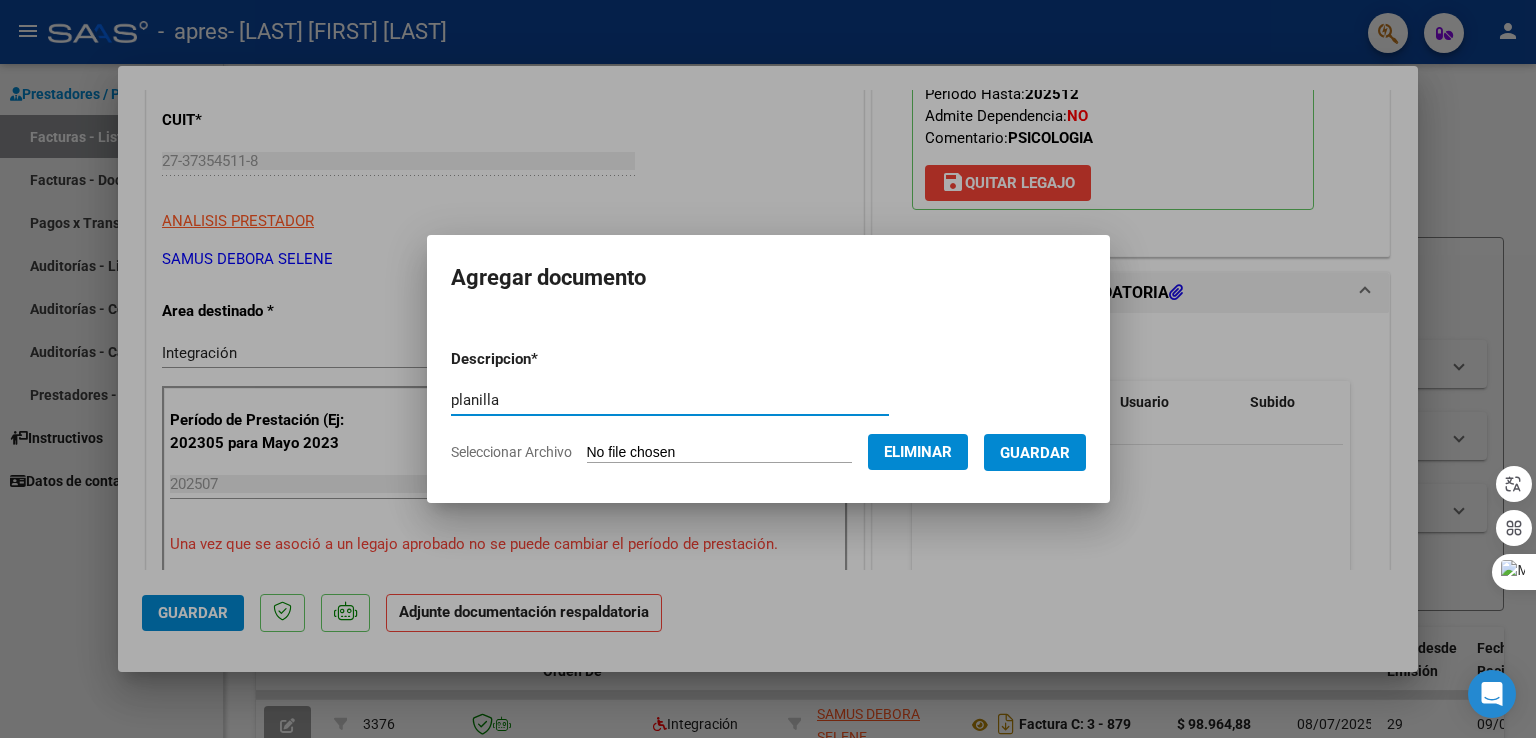 type on "planilla" 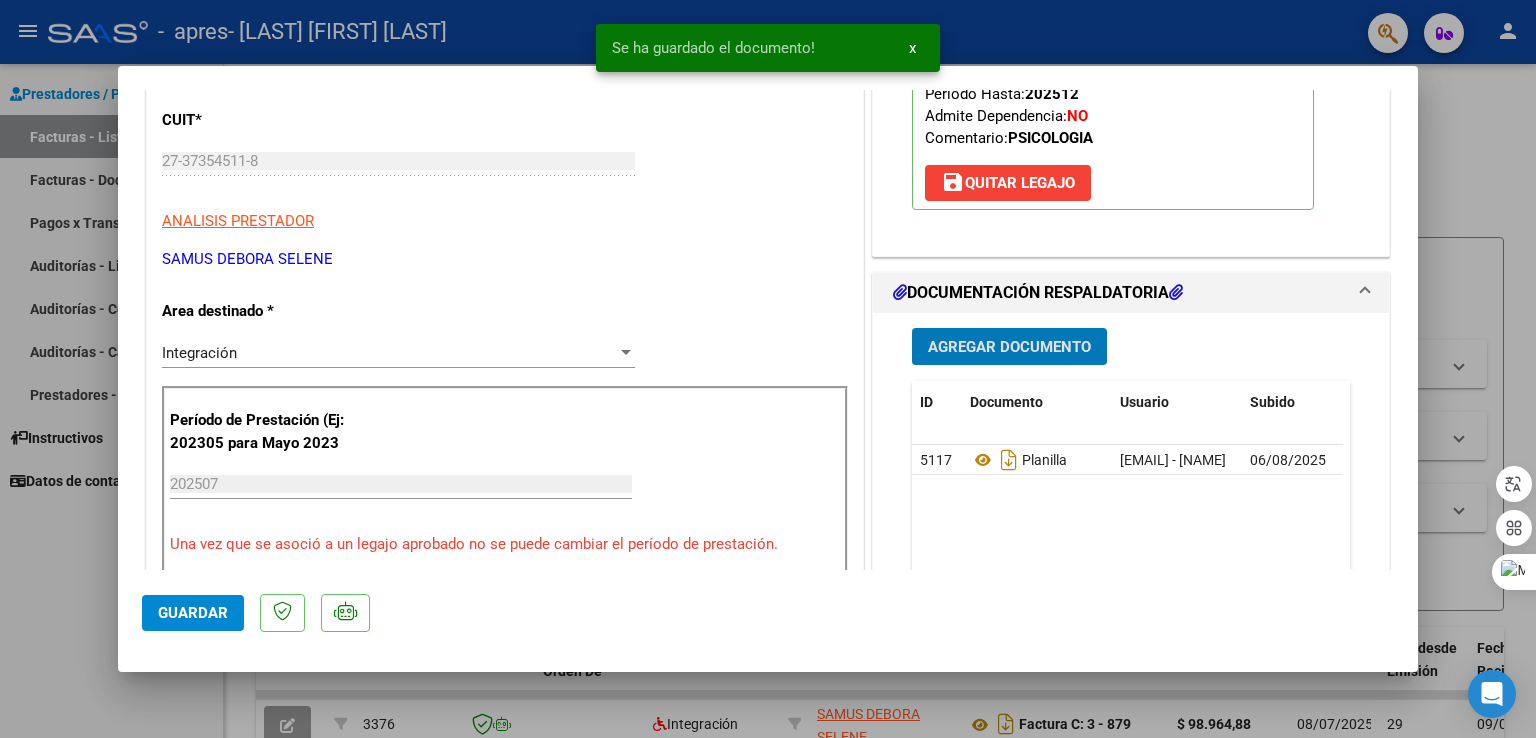 click on "Guardar" 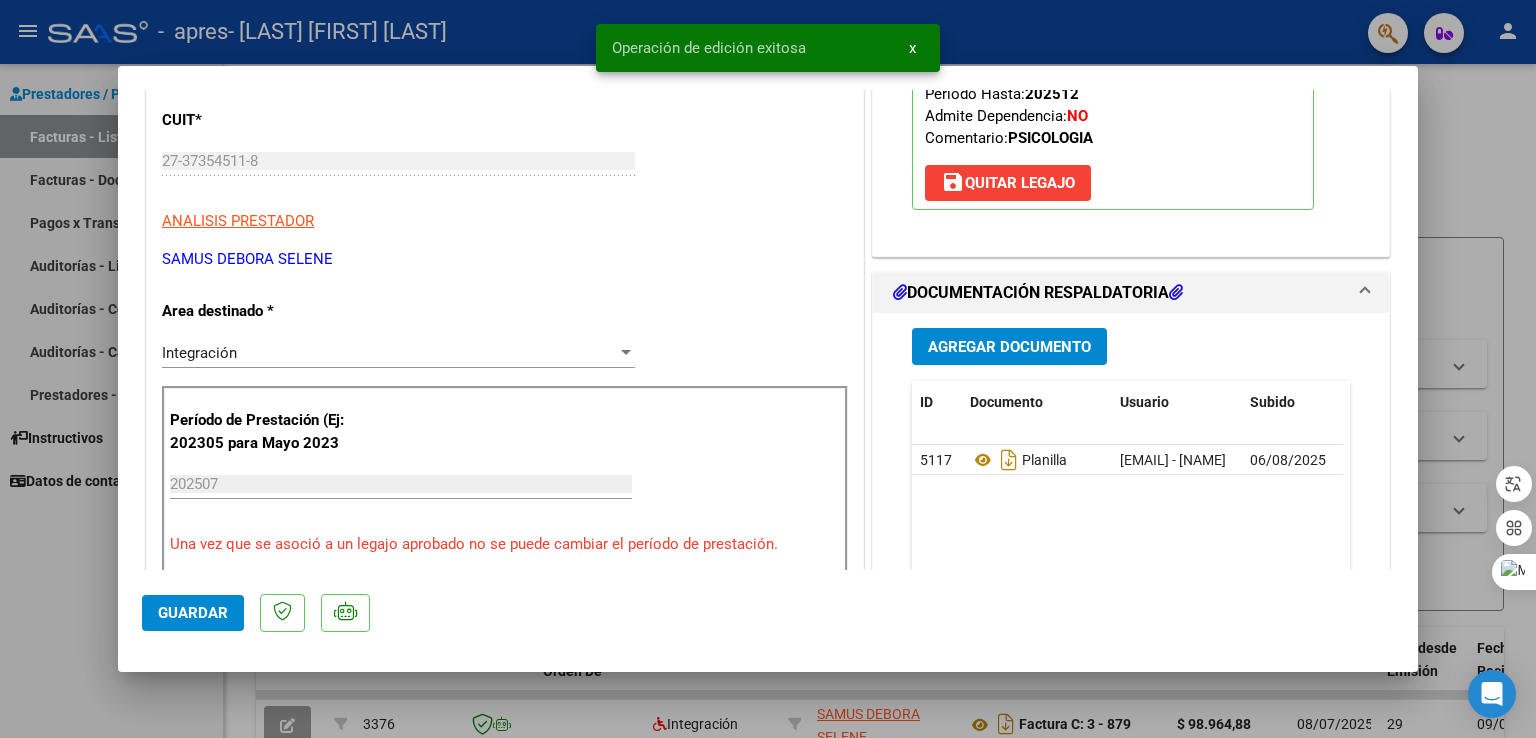 click at bounding box center (768, 369) 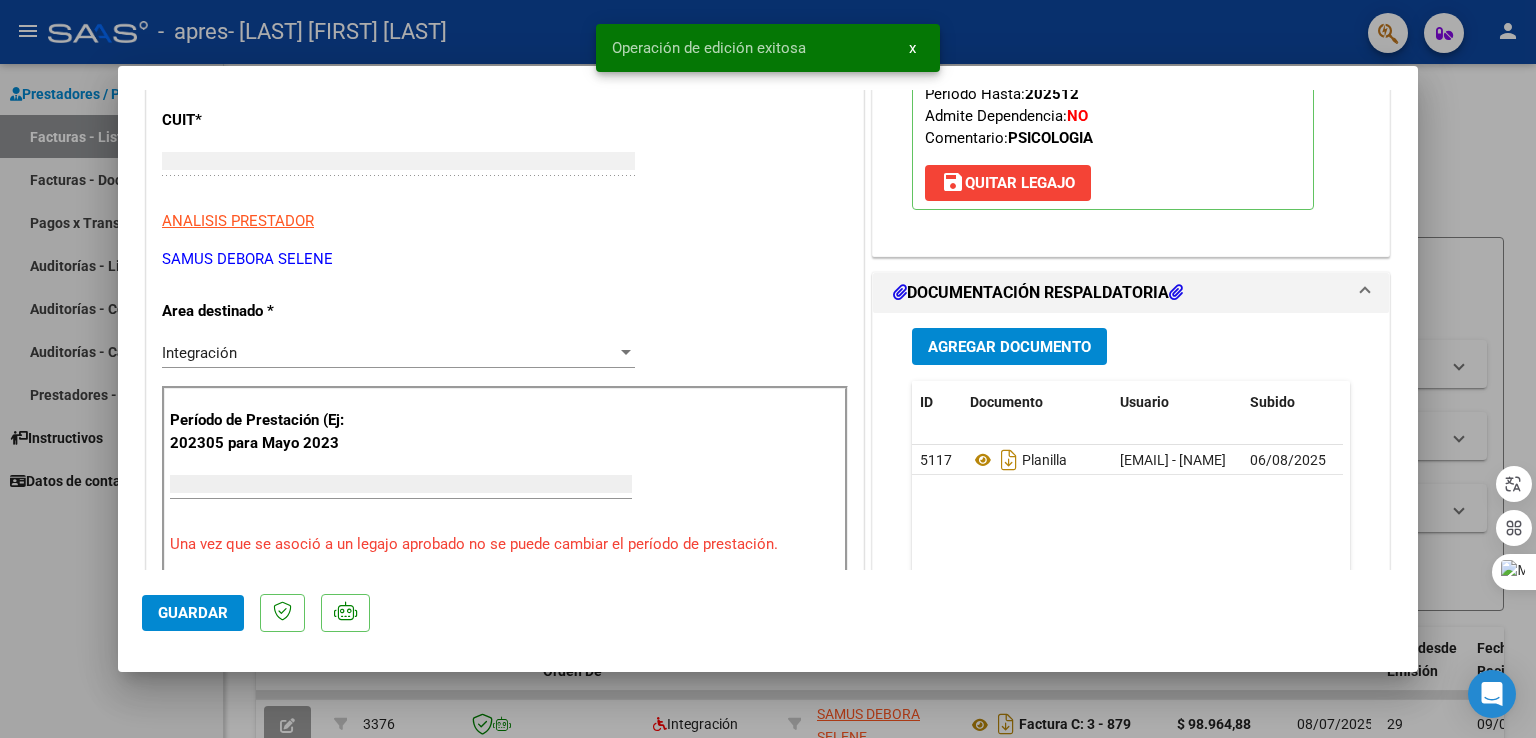 type 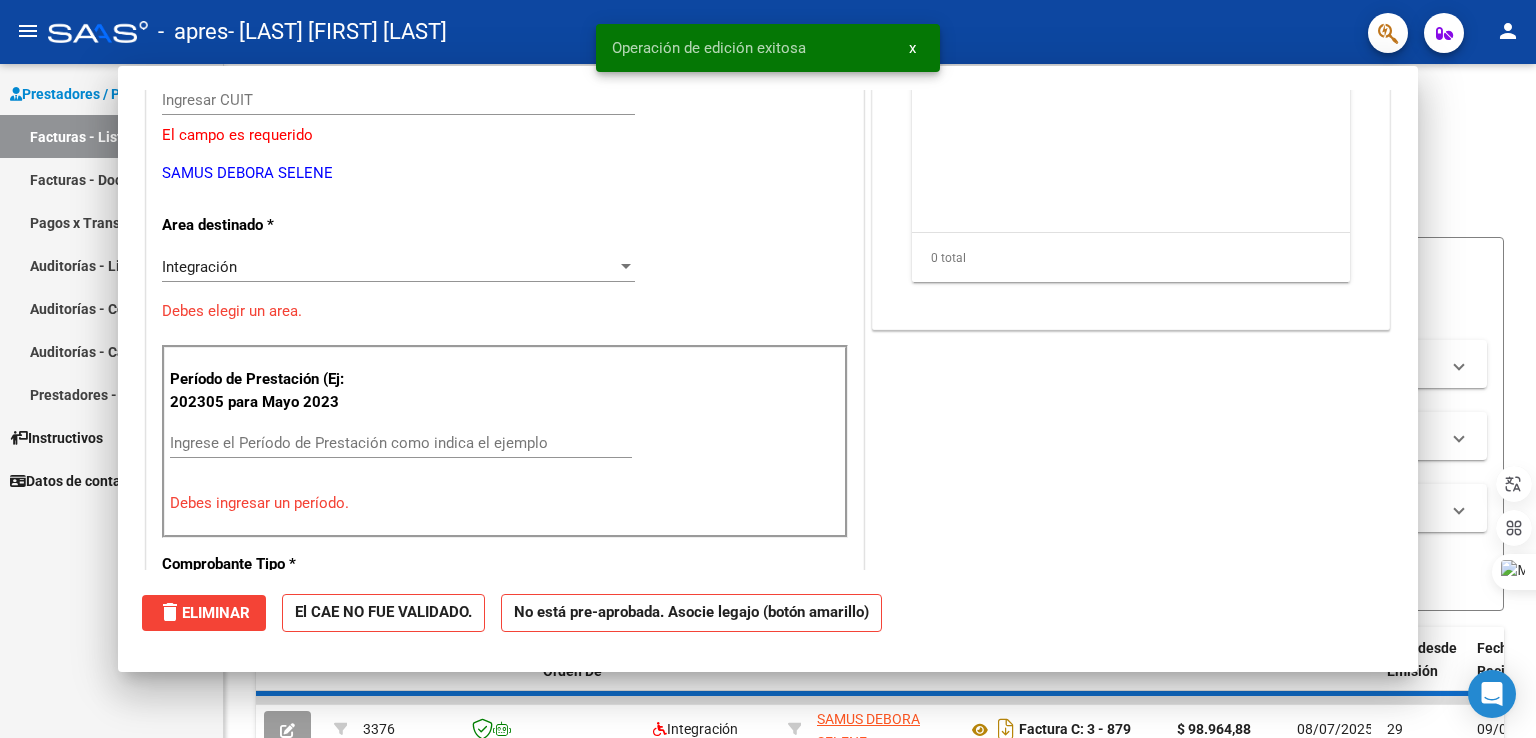 scroll, scrollTop: 239, scrollLeft: 0, axis: vertical 